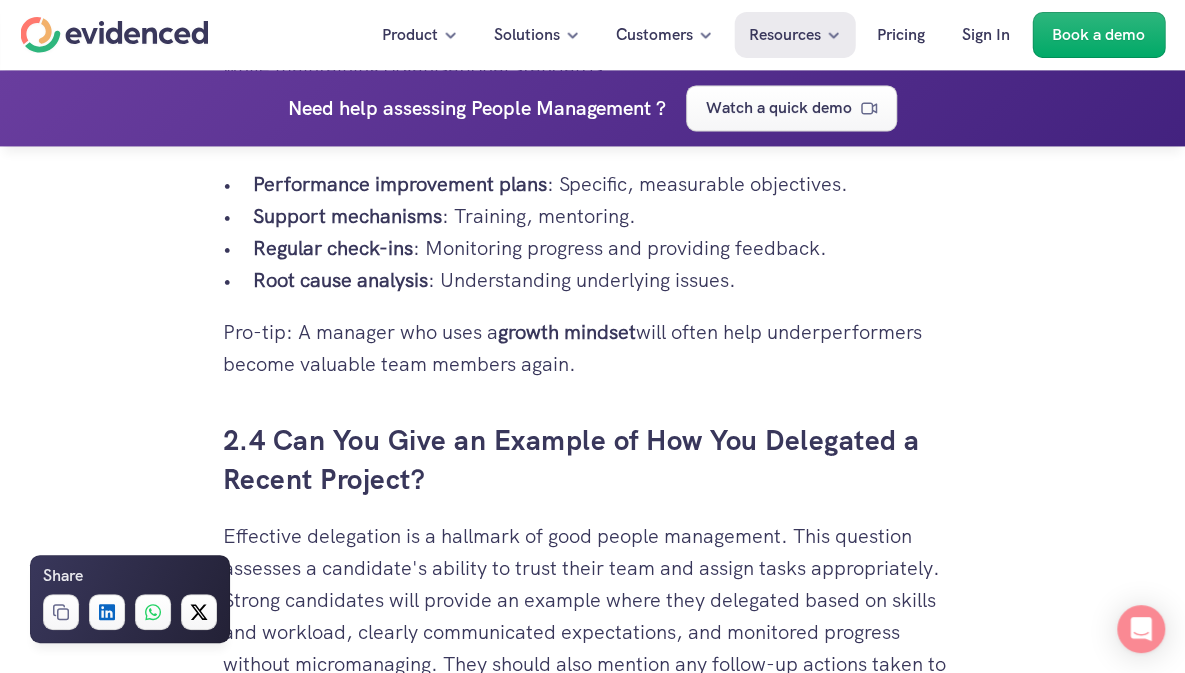 scroll, scrollTop: 4930, scrollLeft: 0, axis: vertical 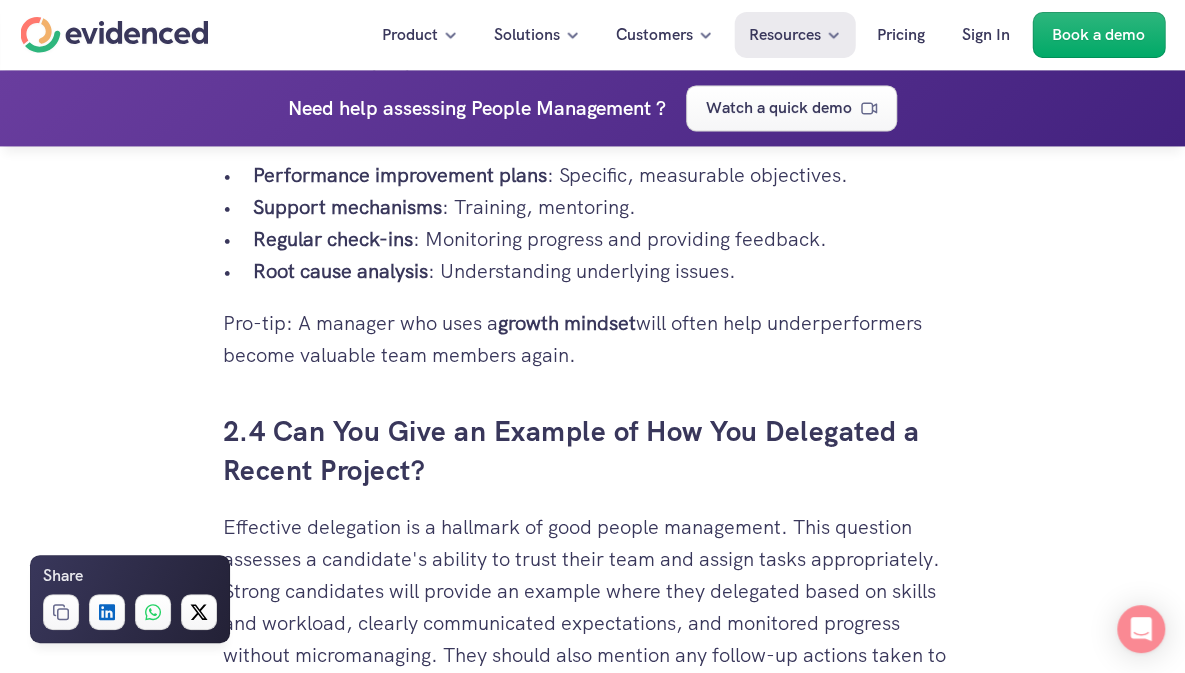 click on "Support mechanisms : Training, mentoring." at bounding box center [608, 207] 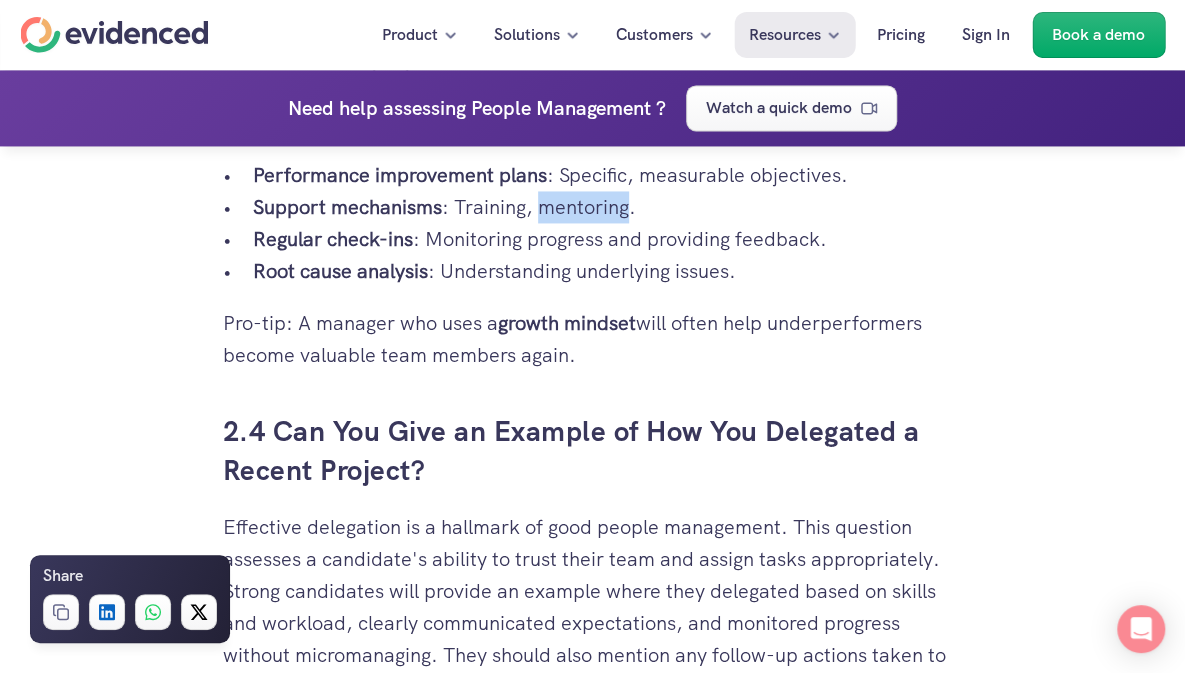 click on "Support mechanisms : Training, mentoring." at bounding box center [608, 207] 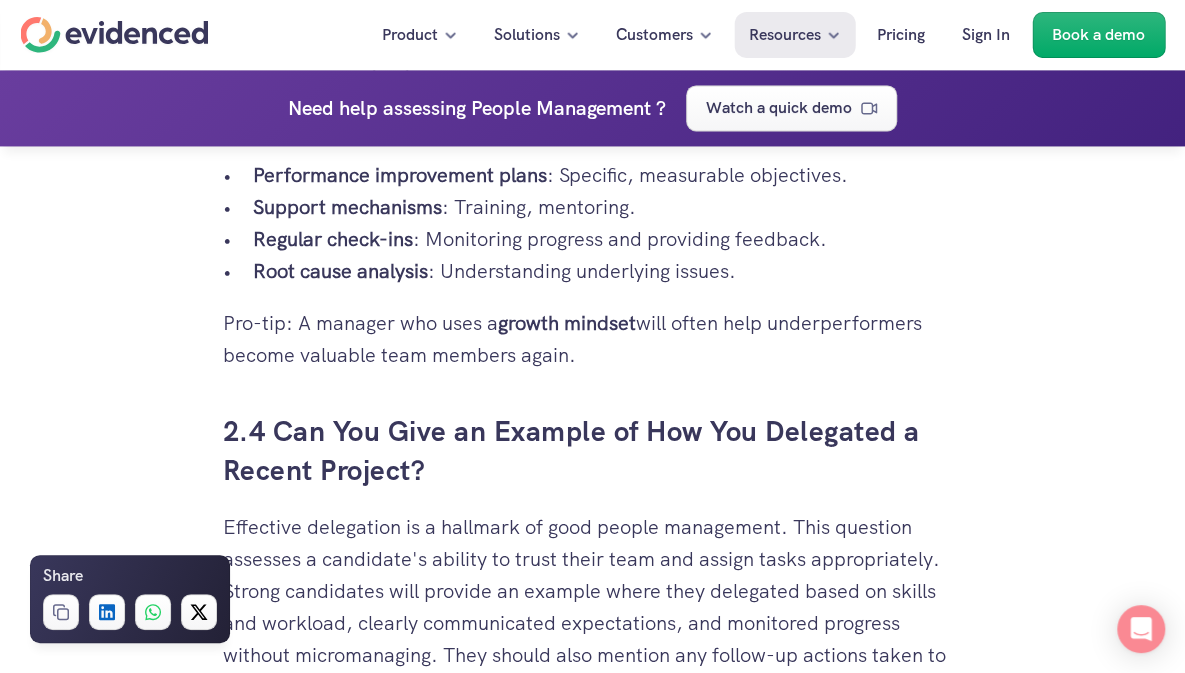 click on "Regular check-ins : Monitoring progress and providing feedback." at bounding box center (608, 239) 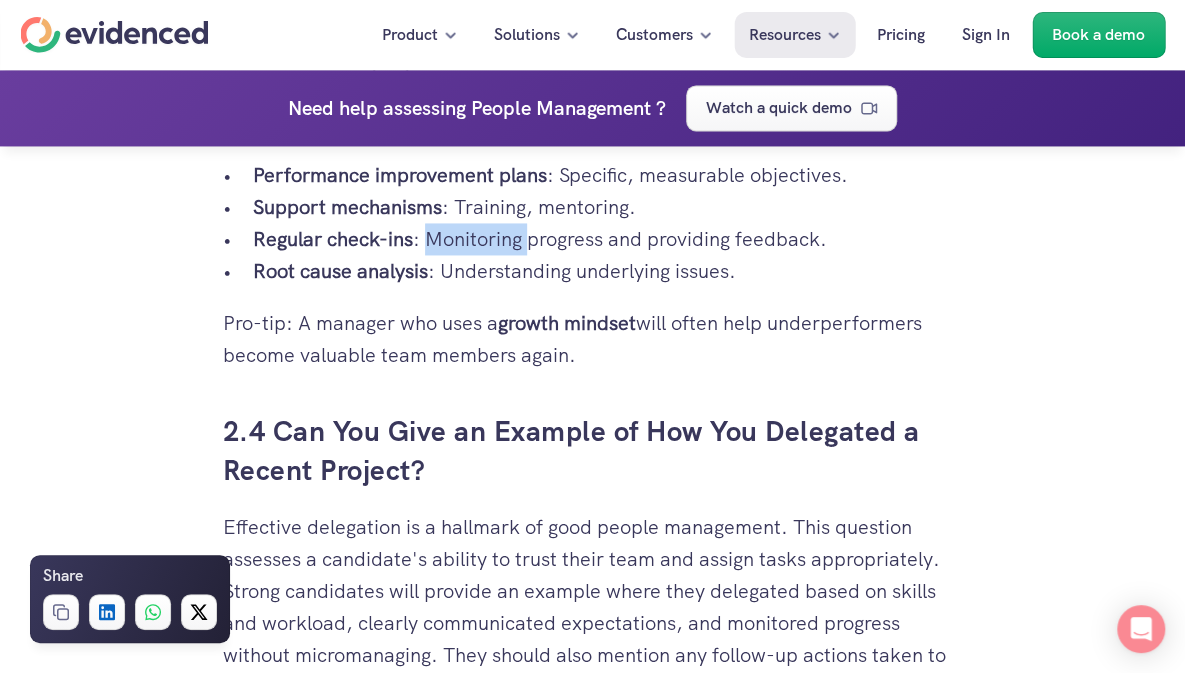 click on "Regular check-ins : Monitoring progress and providing feedback." at bounding box center (608, 239) 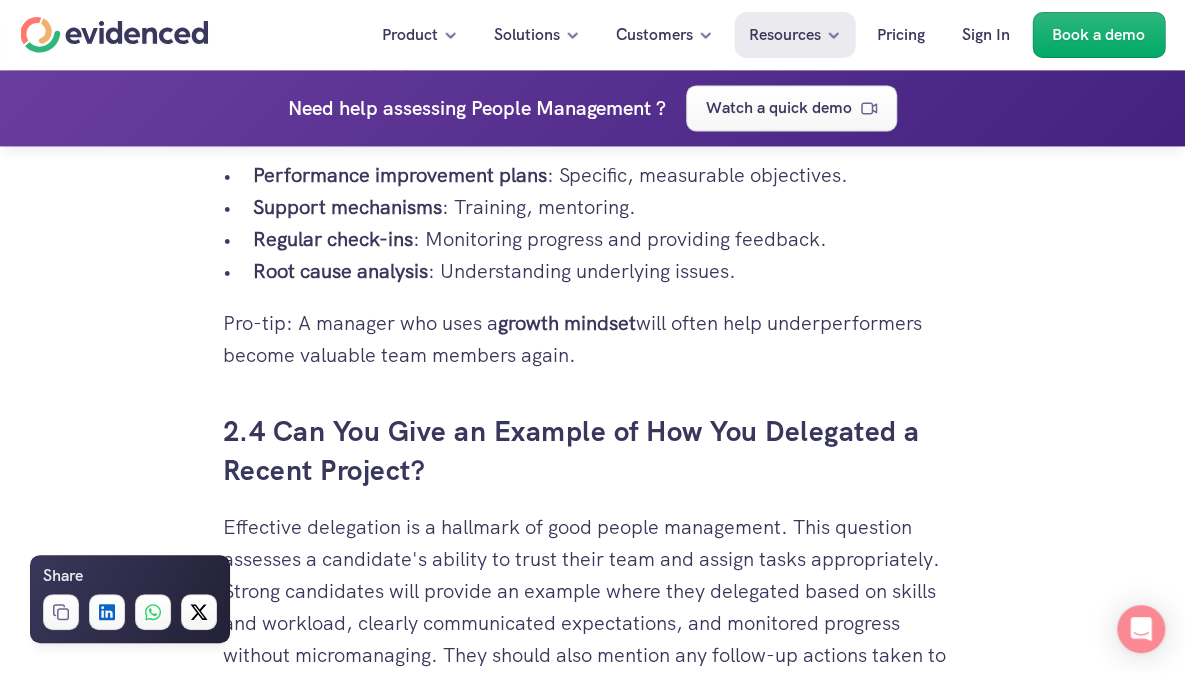 click on "Root cause analysis : Understanding underlying issues." at bounding box center (608, 271) 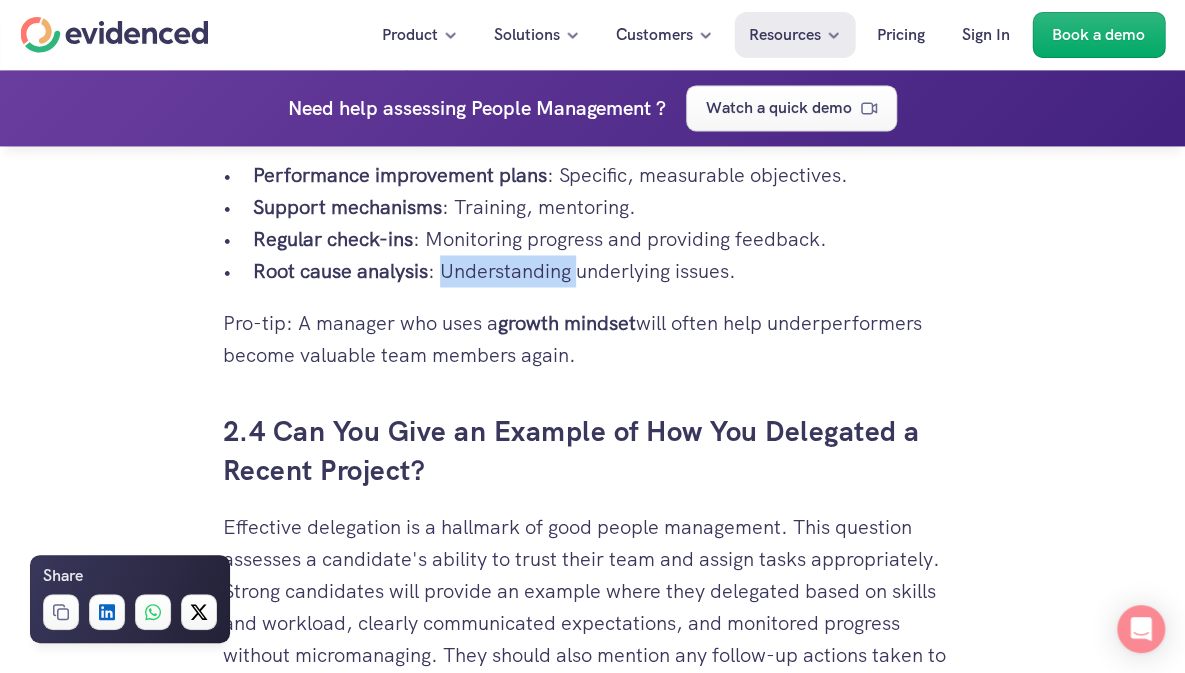 click on "Root cause analysis : Understanding underlying issues." at bounding box center [608, 271] 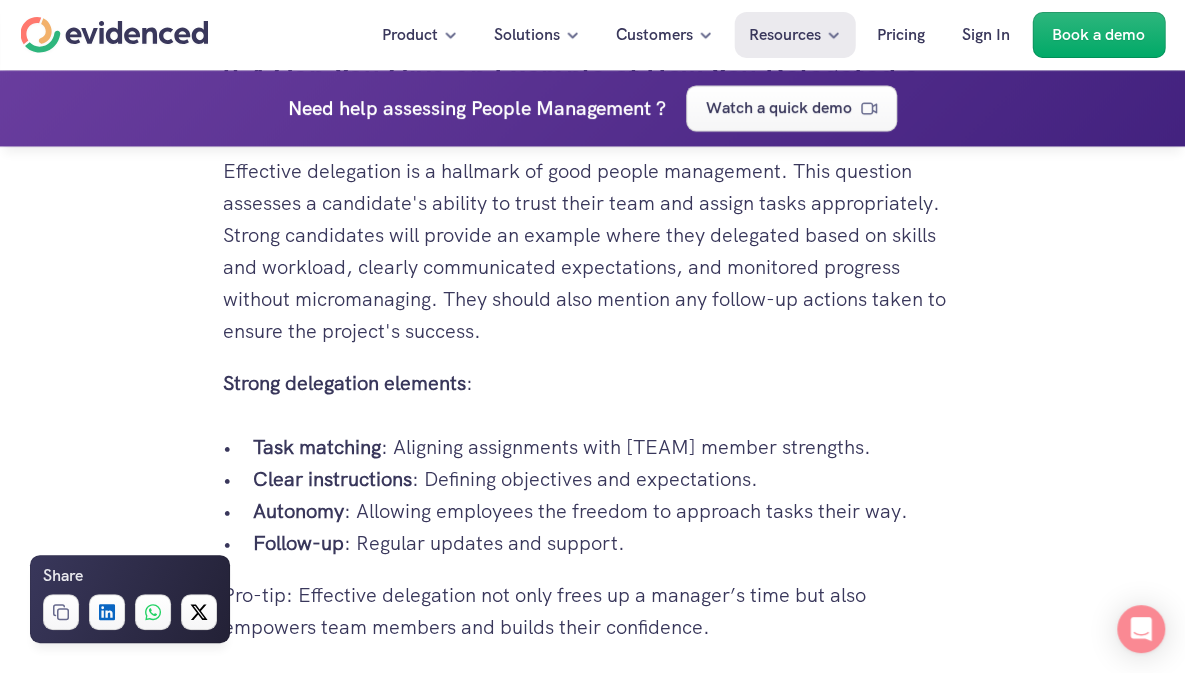 scroll, scrollTop: 5293, scrollLeft: 0, axis: vertical 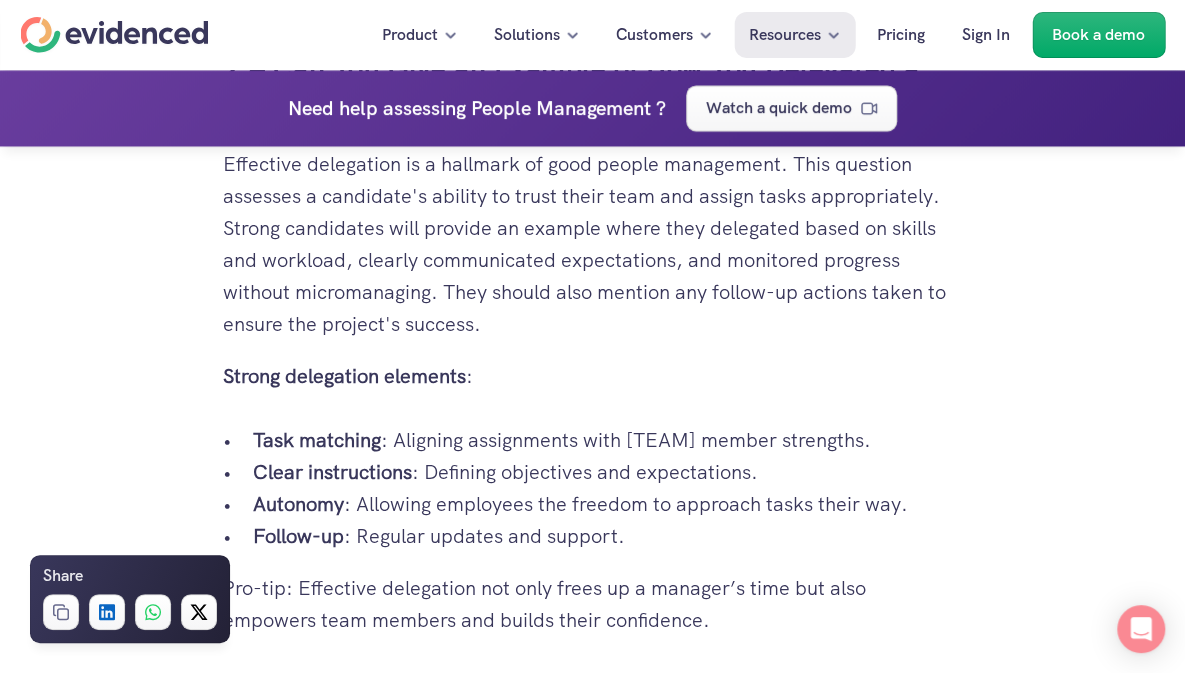click on "2.4 Can You Give an Example of How You Delegated a Recent Project?" at bounding box center (593, 87) 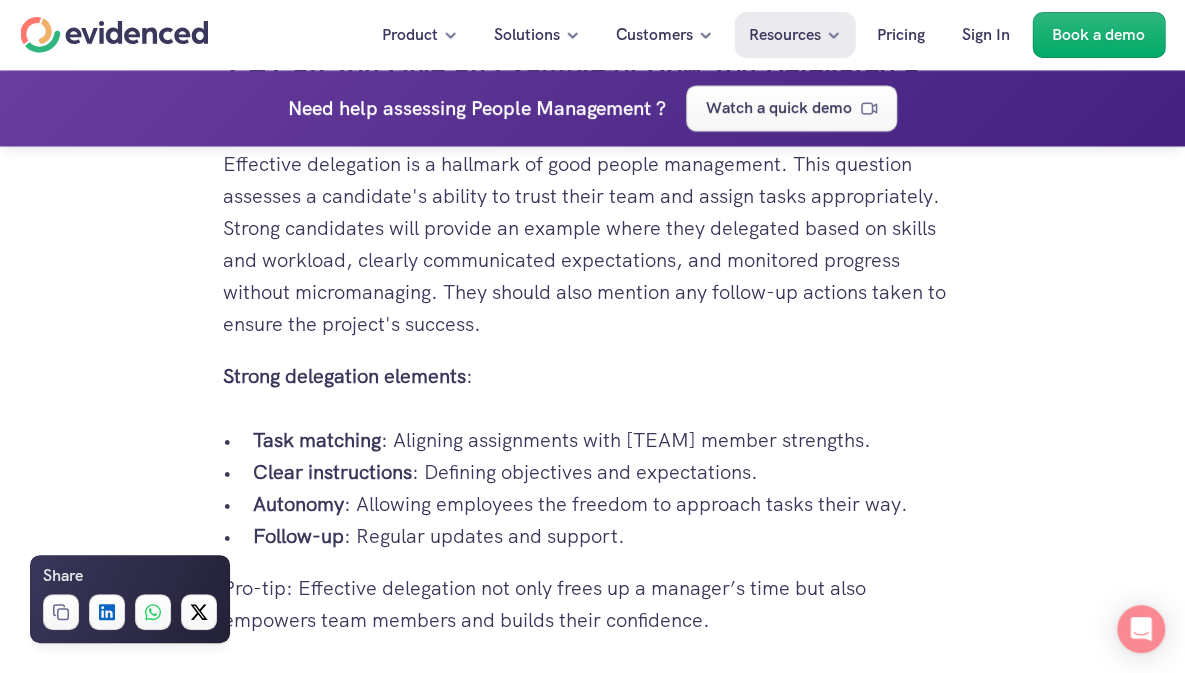 click on "2.4 Can You Give an Example of How You Delegated a Recent Project?" at bounding box center [593, 87] 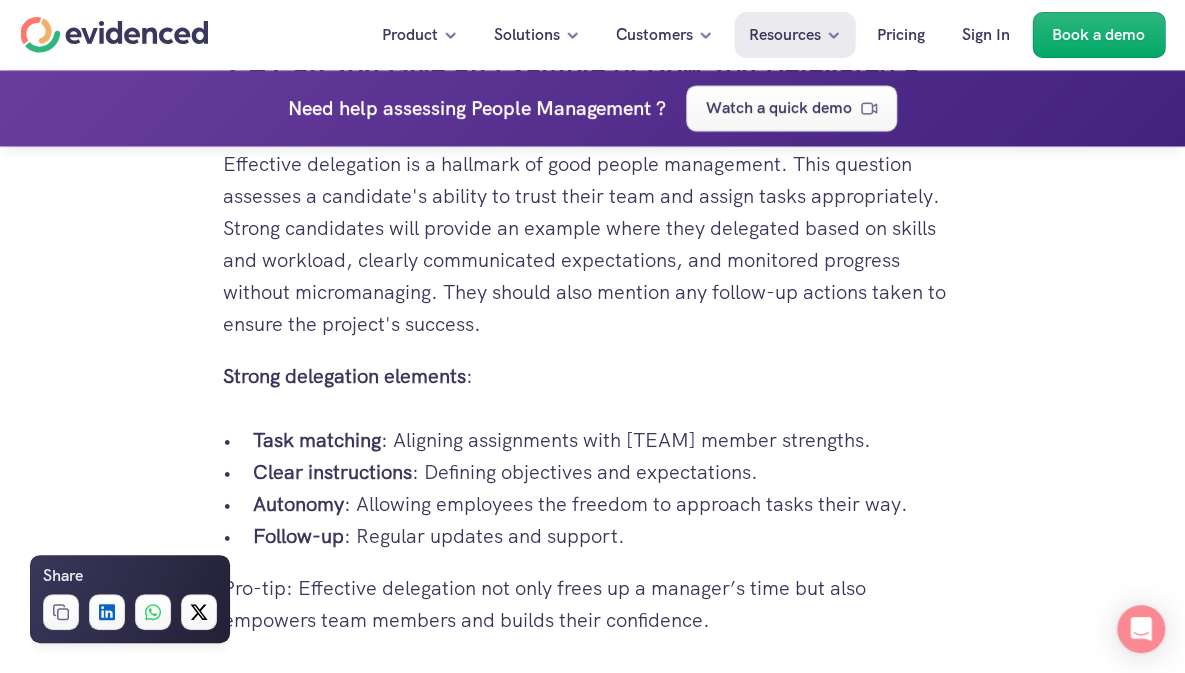 click on "2.4 Can You Give an Example of How You Delegated a Recent Project?" at bounding box center (593, 87) 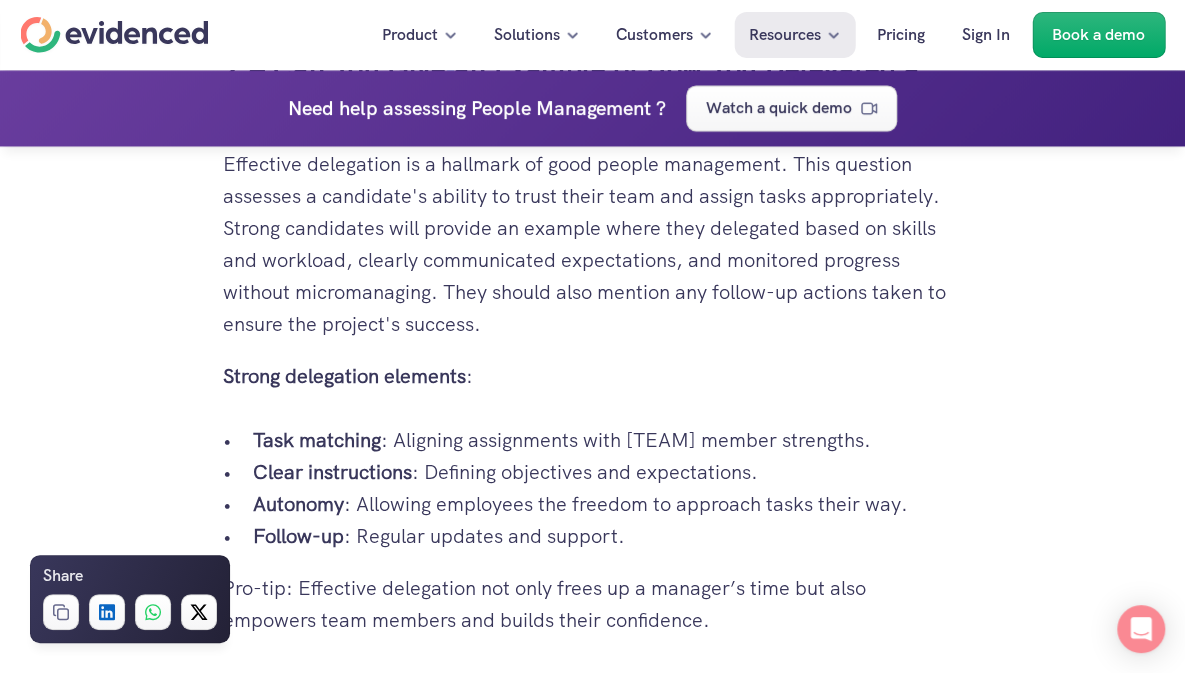 click on "2.4 Can You Give an Example of How You Delegated a Recent Project?" at bounding box center [593, 87] 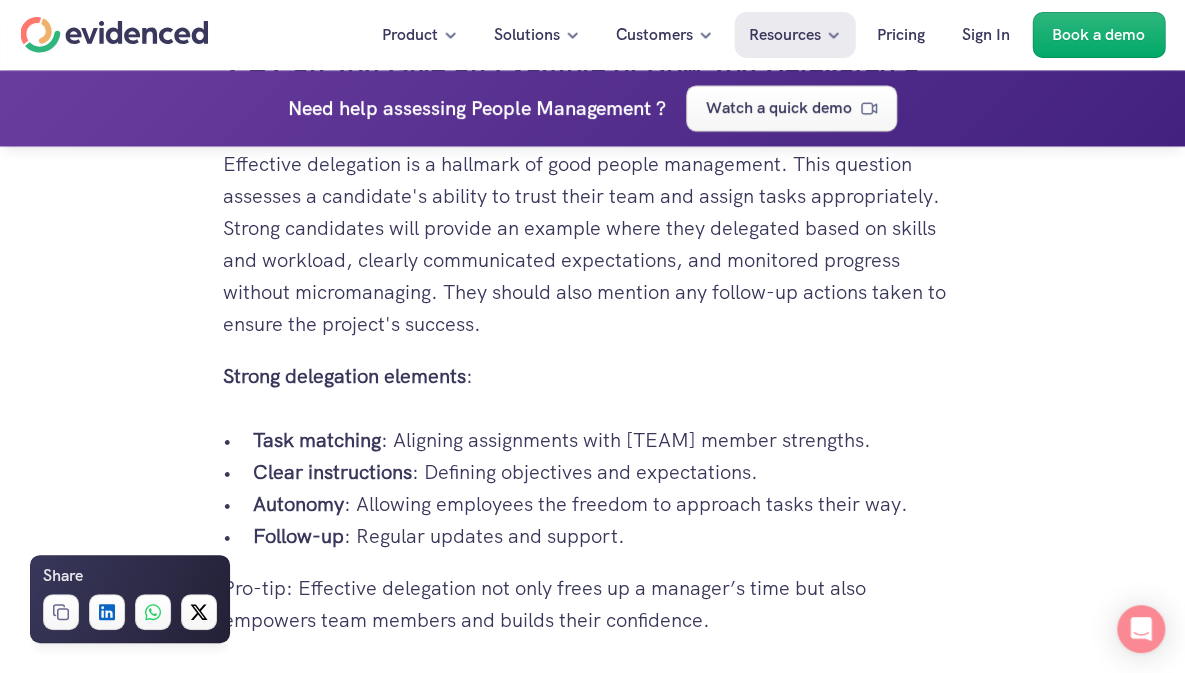 click on "2.4 Can You Give an Example of How You Delegated a Recent Project?" at bounding box center (593, 87) 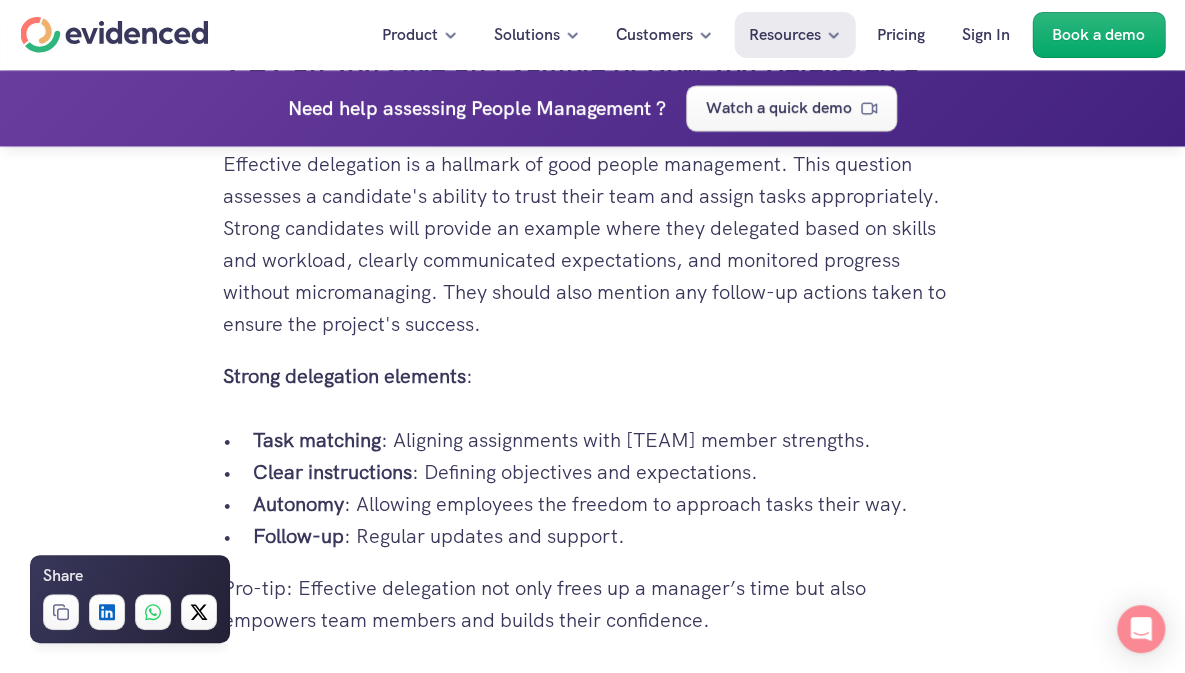 click on "2.4 Can You Give an Example of How You Delegated a Recent Project?" at bounding box center (593, 87) 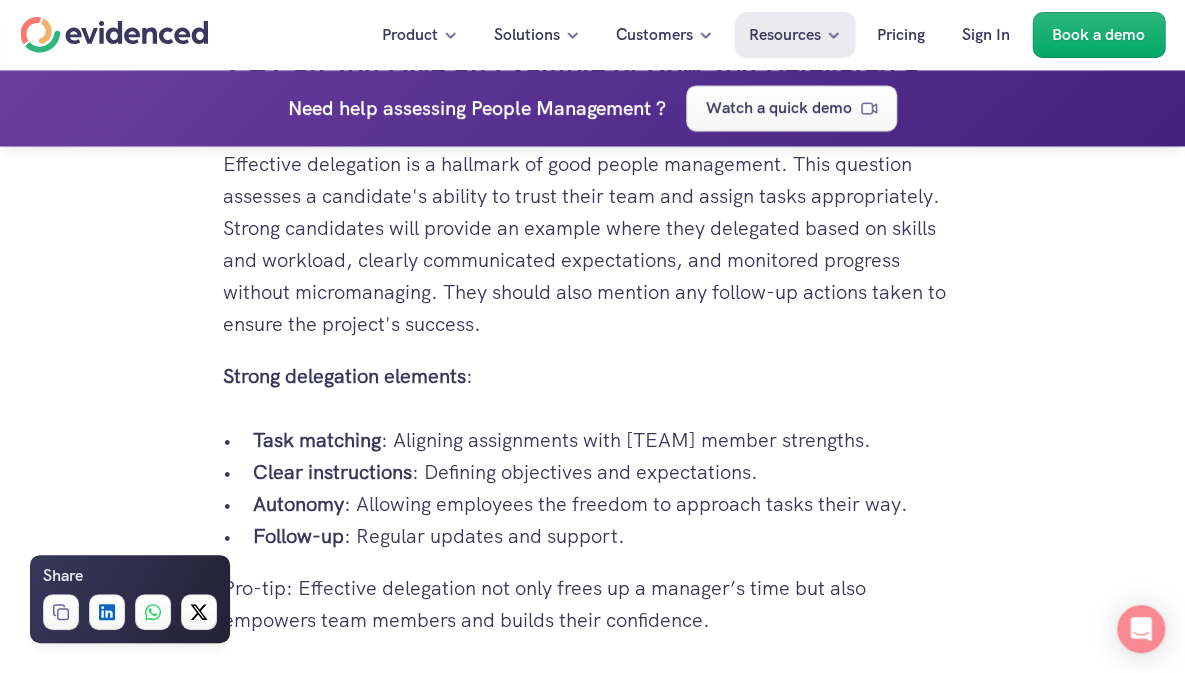 click on "2.4 Can You Give an Example of How You Delegated a Recent Project?" at bounding box center [593, 87] 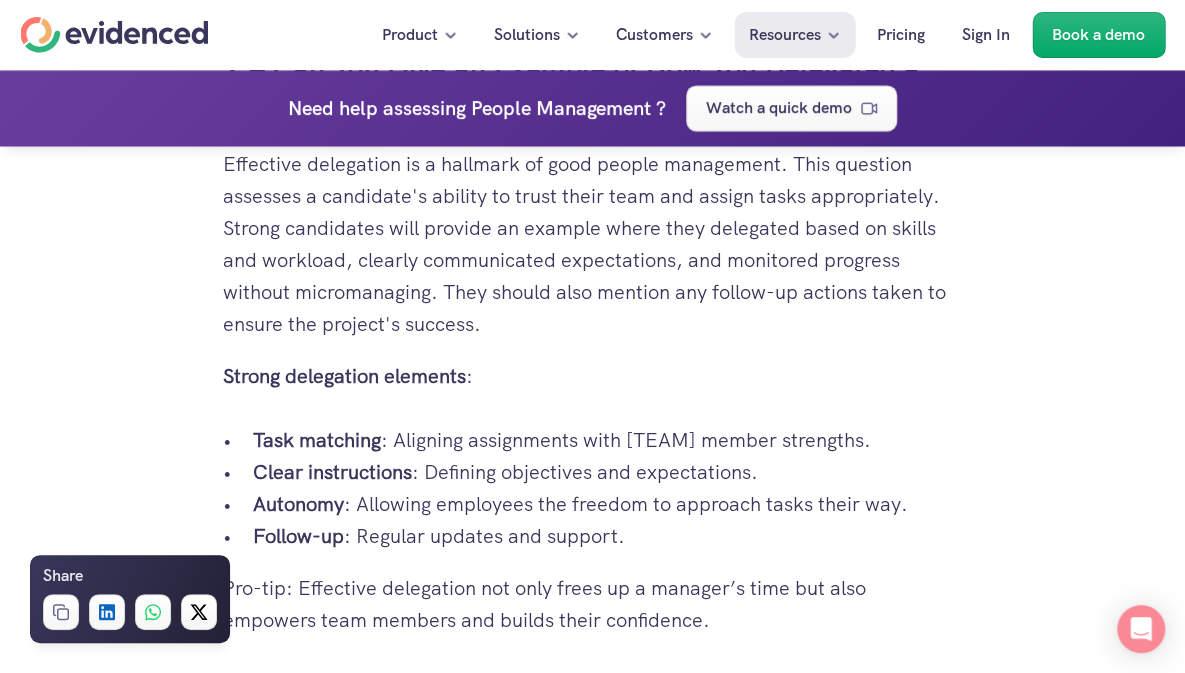 click on "2.4 Can You Give an Example of How You Delegated a Recent Project?" at bounding box center [593, 87] 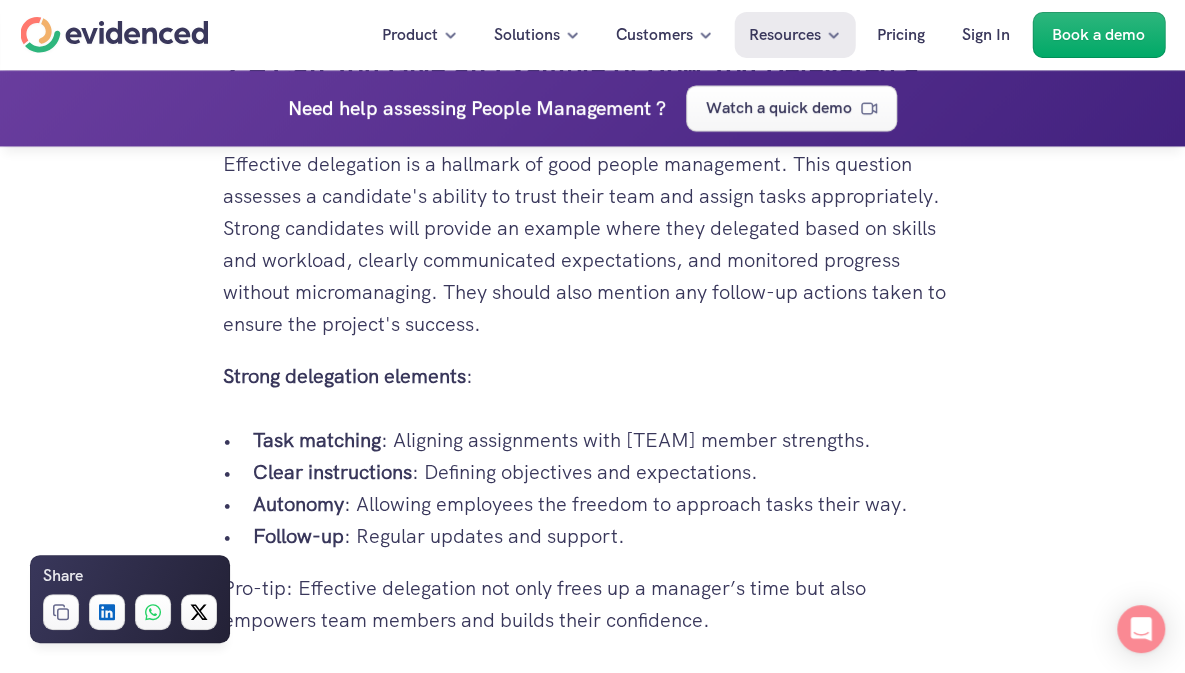 click on "2.4 Can You Give an Example of How You Delegated a Recent Project?" at bounding box center [593, 87] 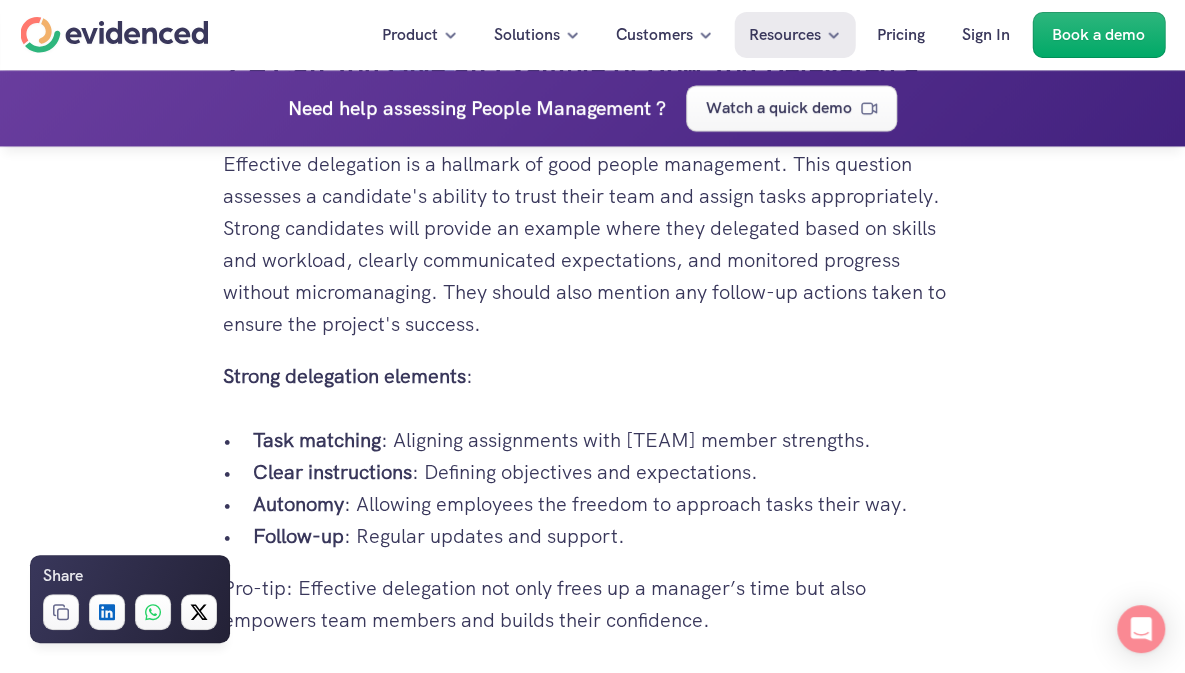 click on "2.4 Can You Give an Example of How You Delegated a Recent Project?" at bounding box center (593, 87) 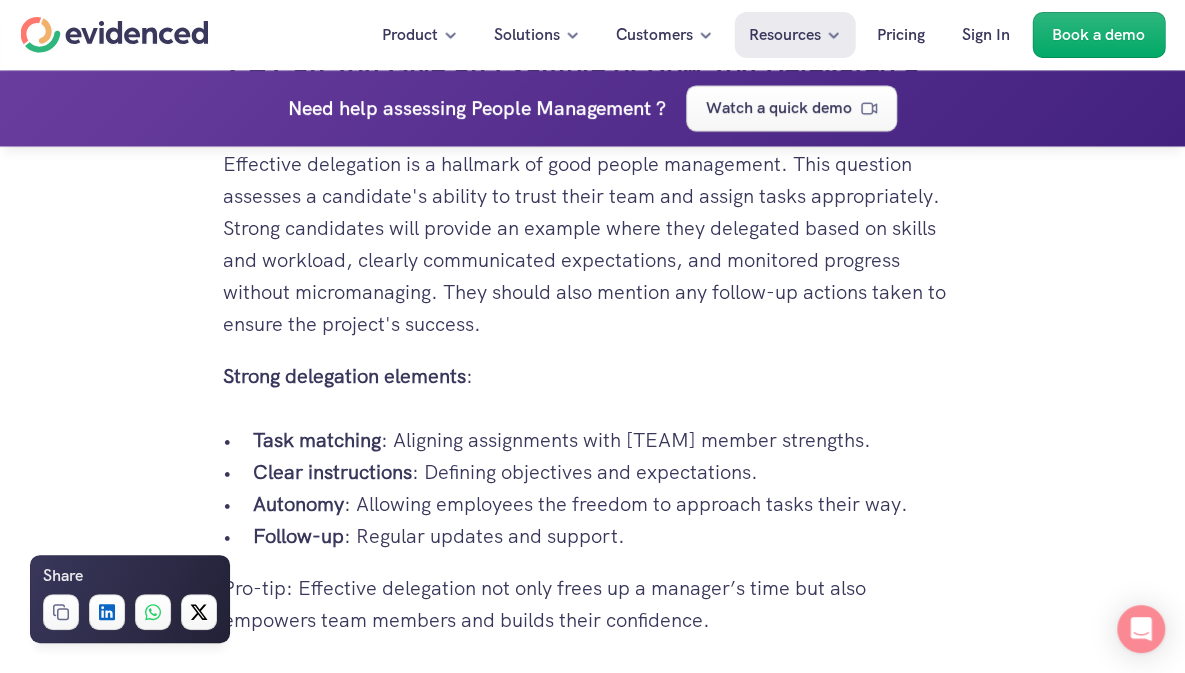 click on "2.4 Can You Give an Example of How You Delegated a Recent Project?" at bounding box center (593, 87) 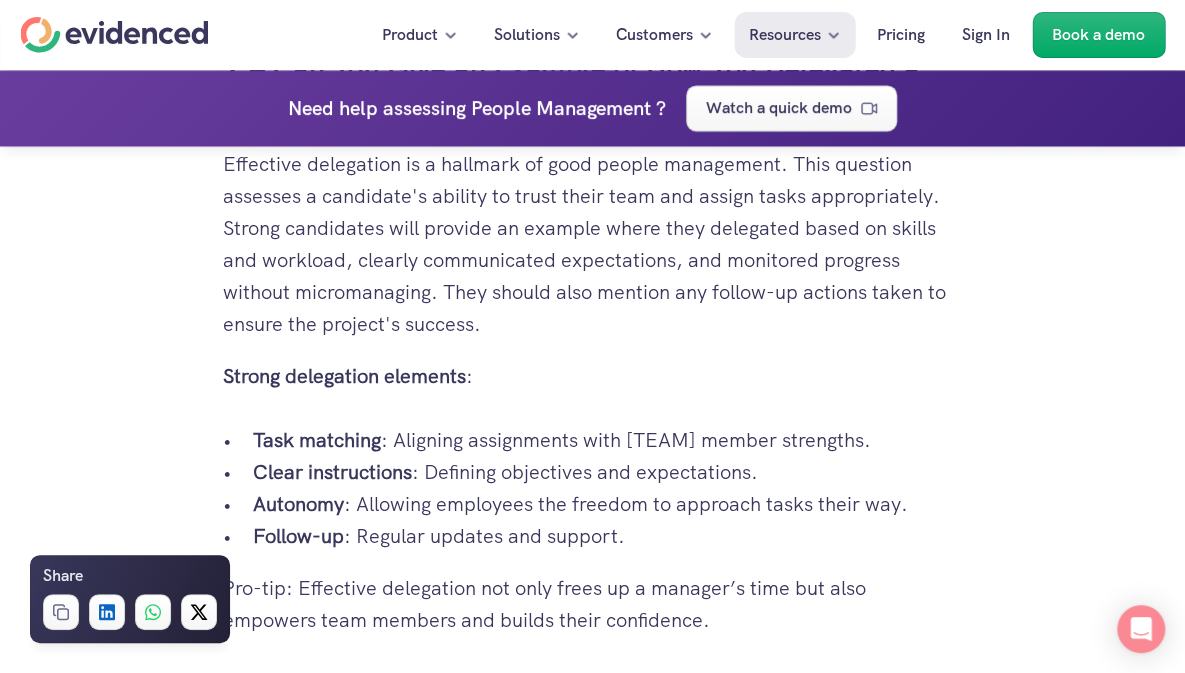 click on "2.4 Can You Give an Example of How You Delegated a Recent Project?" at bounding box center (593, 87) 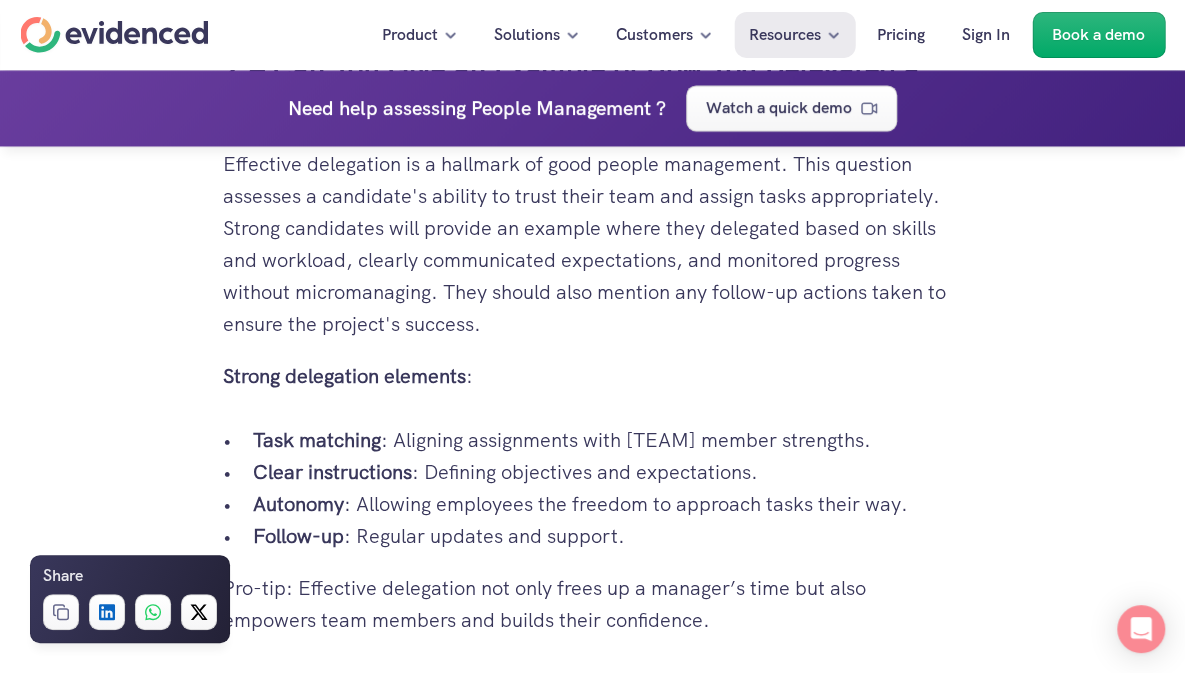 click on "2.4 Can You Give an Example of How You Delegated a Recent Project?" at bounding box center [593, 87] 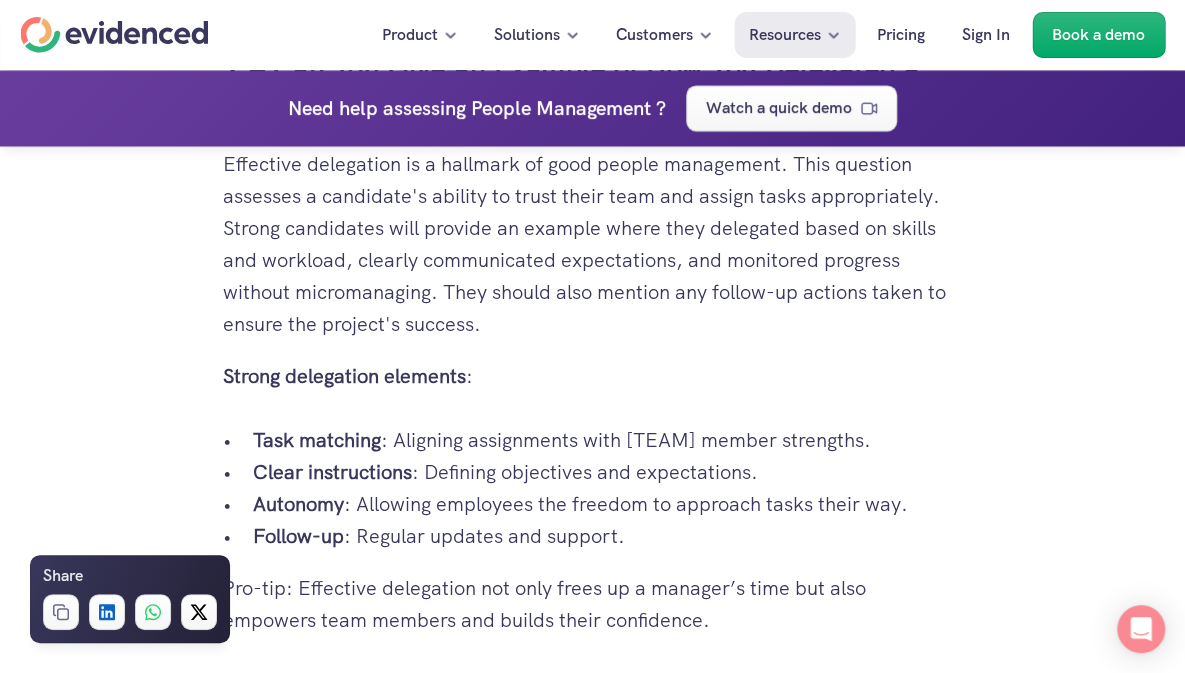 click on "2.4 Can You Give an Example of How You Delegated a Recent Project?" at bounding box center (593, 87) 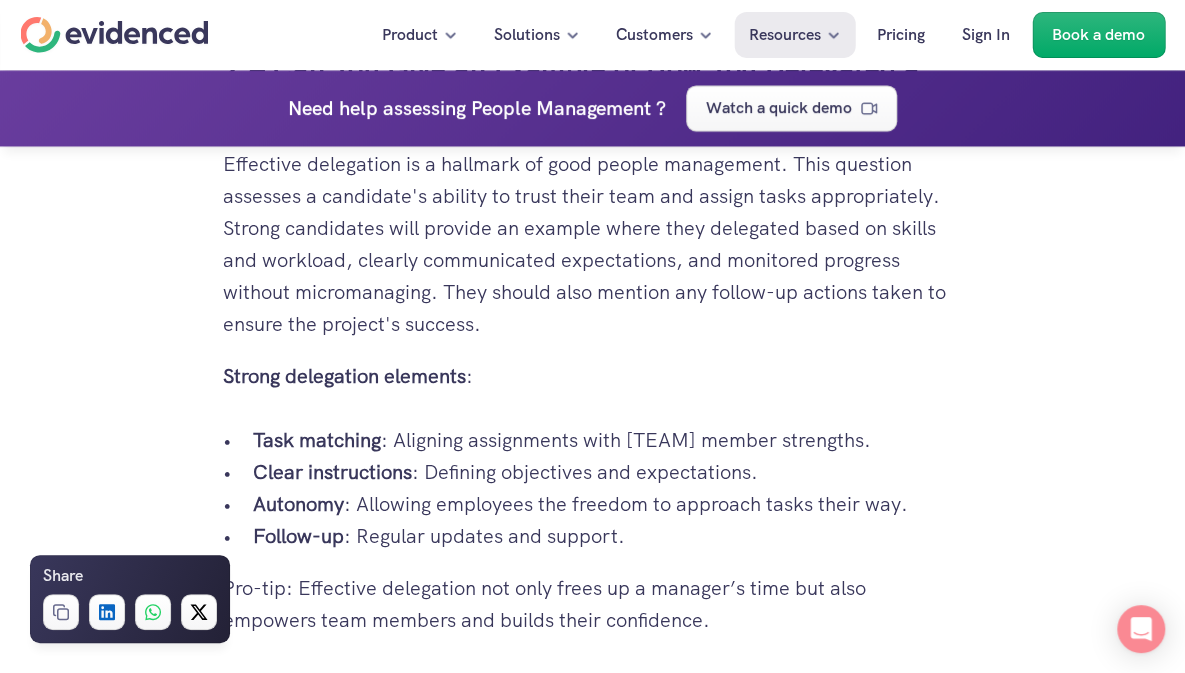 click on "2.4 Can You Give an Example of How You Delegated a Recent Project?" at bounding box center [593, 87] 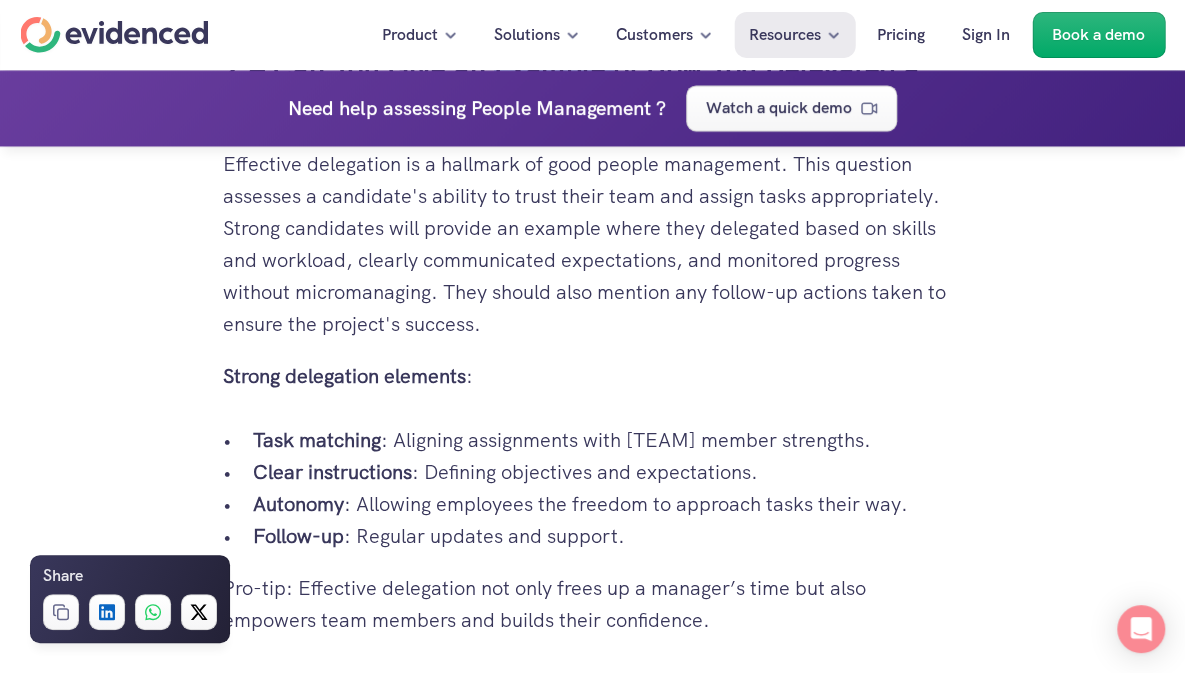 click on "2.4 Can You Give an Example of How You Delegated a Recent Project?" at bounding box center [593, 87] 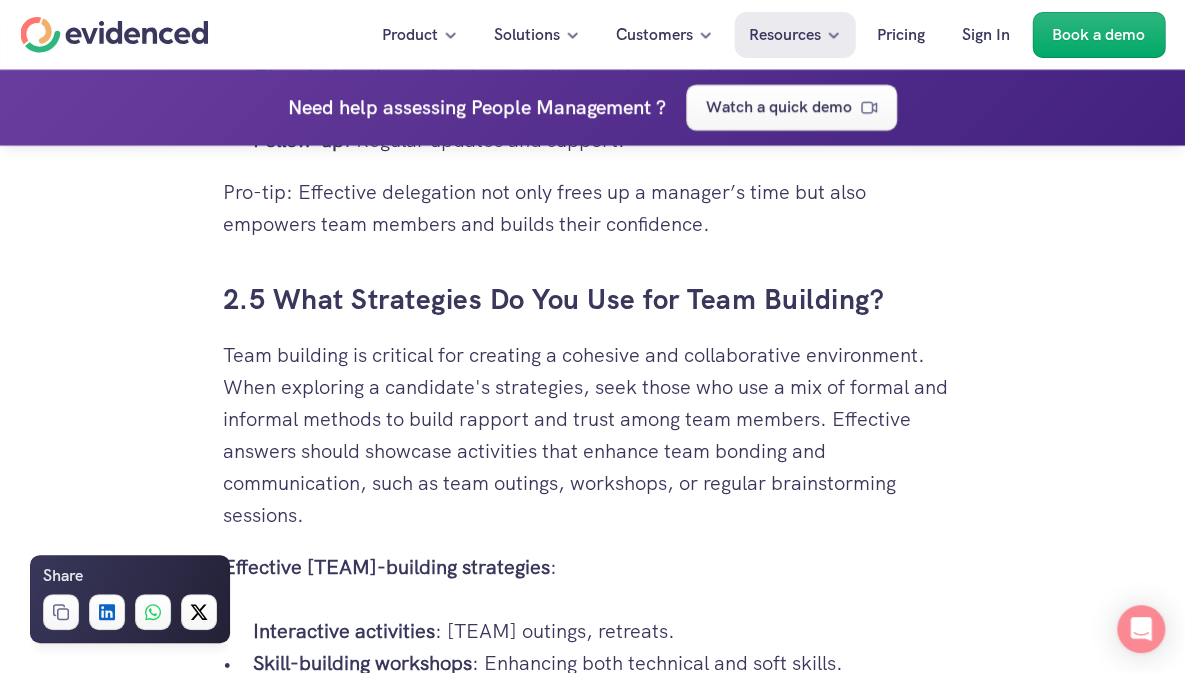 scroll, scrollTop: 5730, scrollLeft: 0, axis: vertical 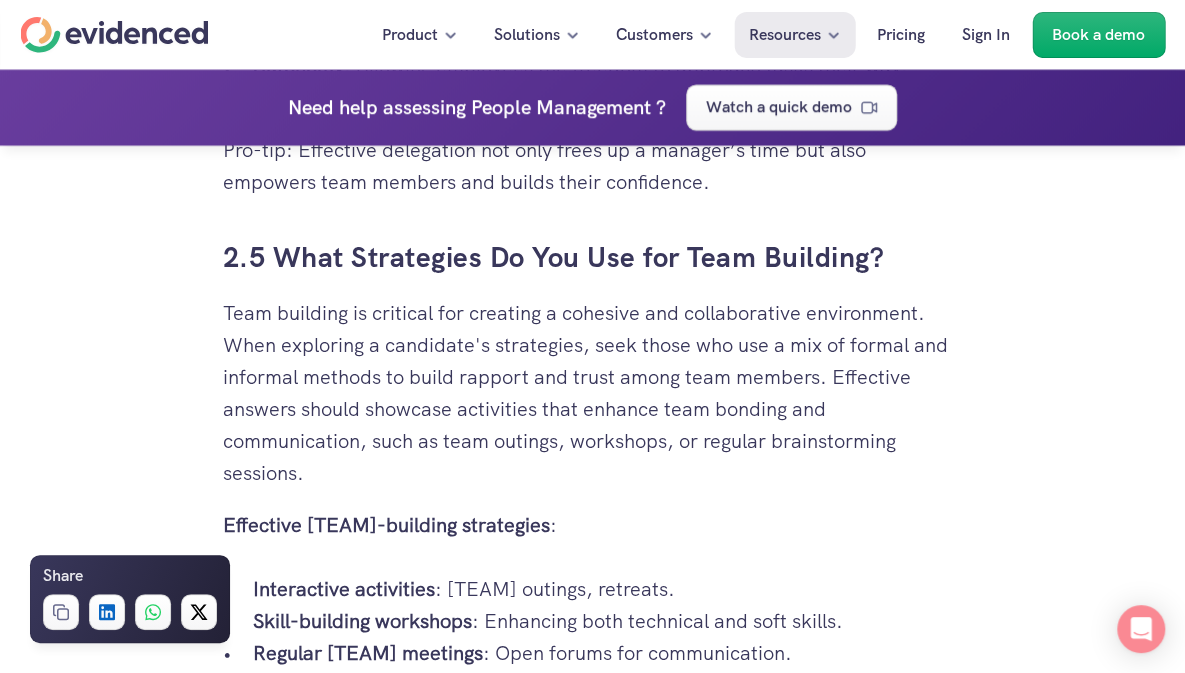 click on "Follow-up : Regular updates and support." at bounding box center [608, 98] 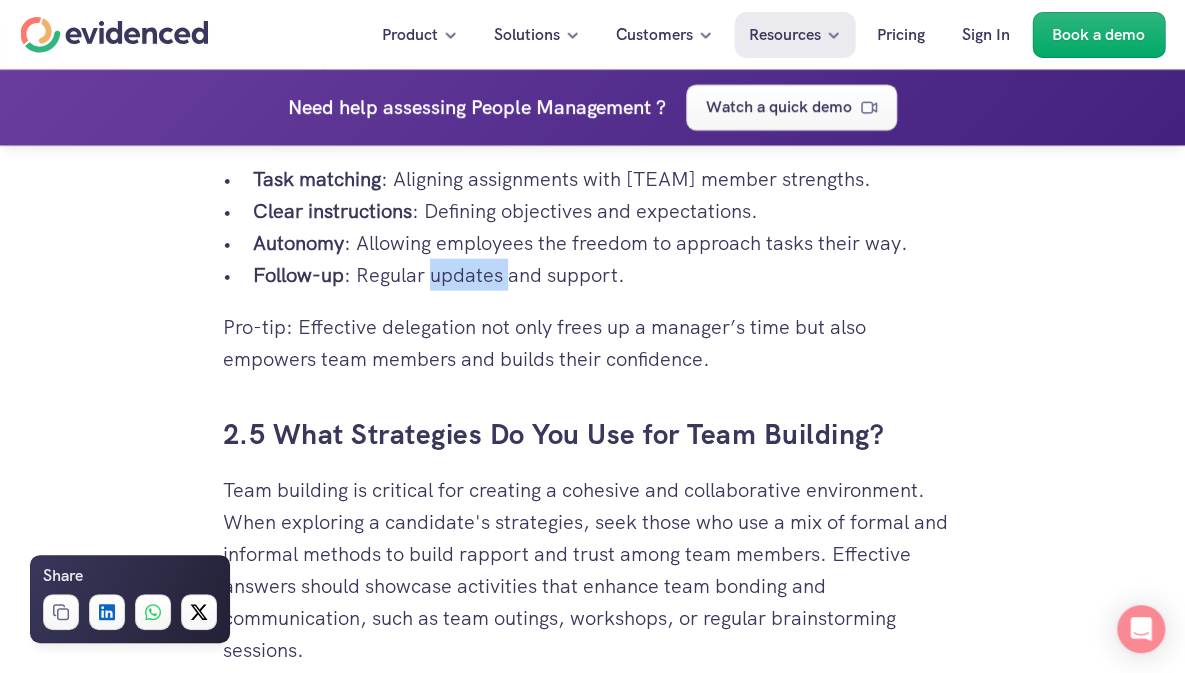 scroll, scrollTop: 5554, scrollLeft: 0, axis: vertical 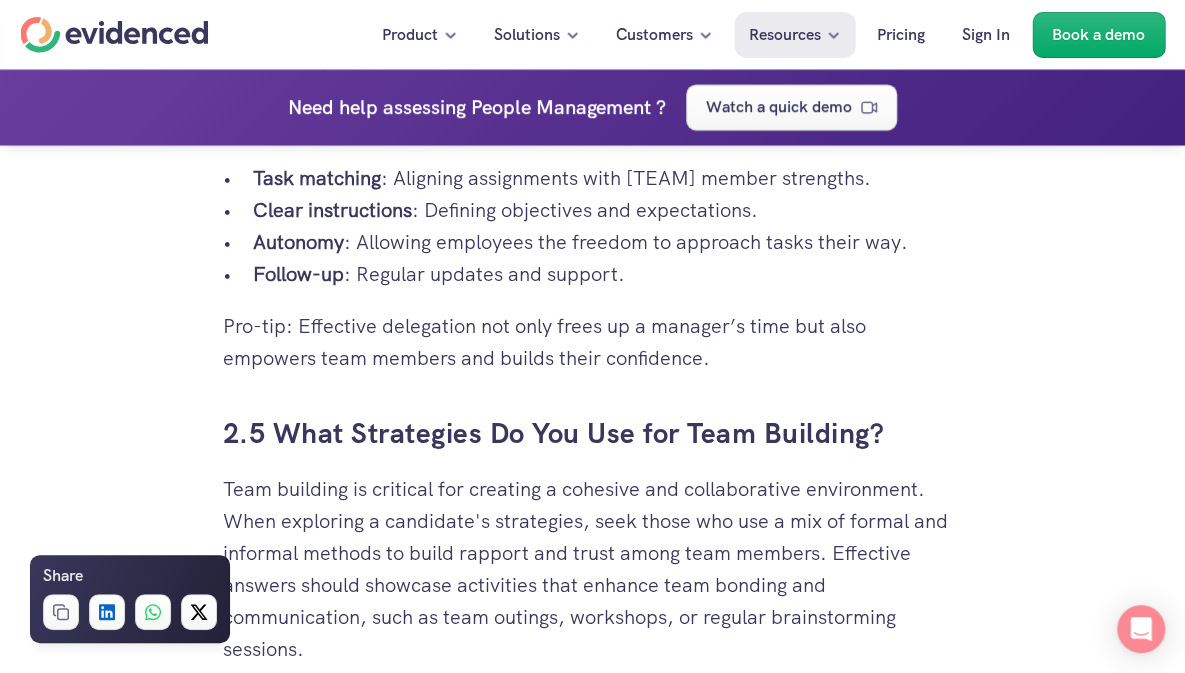 click on "Clear instructions : Defining objectives and expectations." at bounding box center [608, 210] 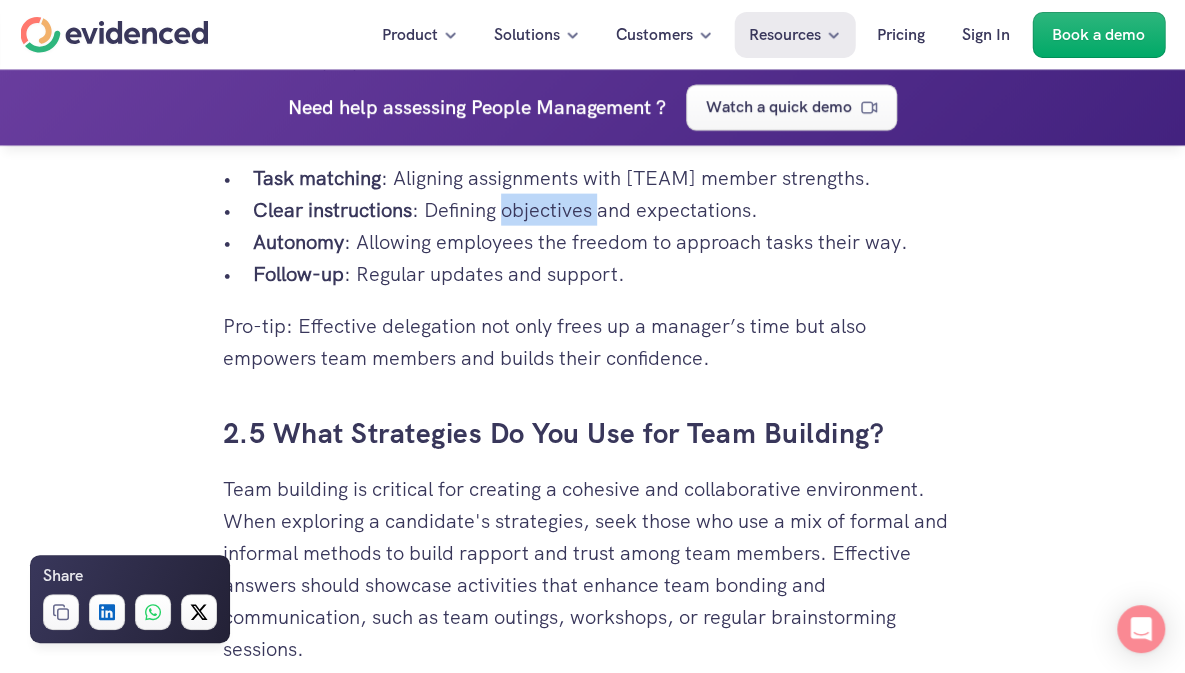 click on "Clear instructions : Defining objectives and expectations." at bounding box center [608, 210] 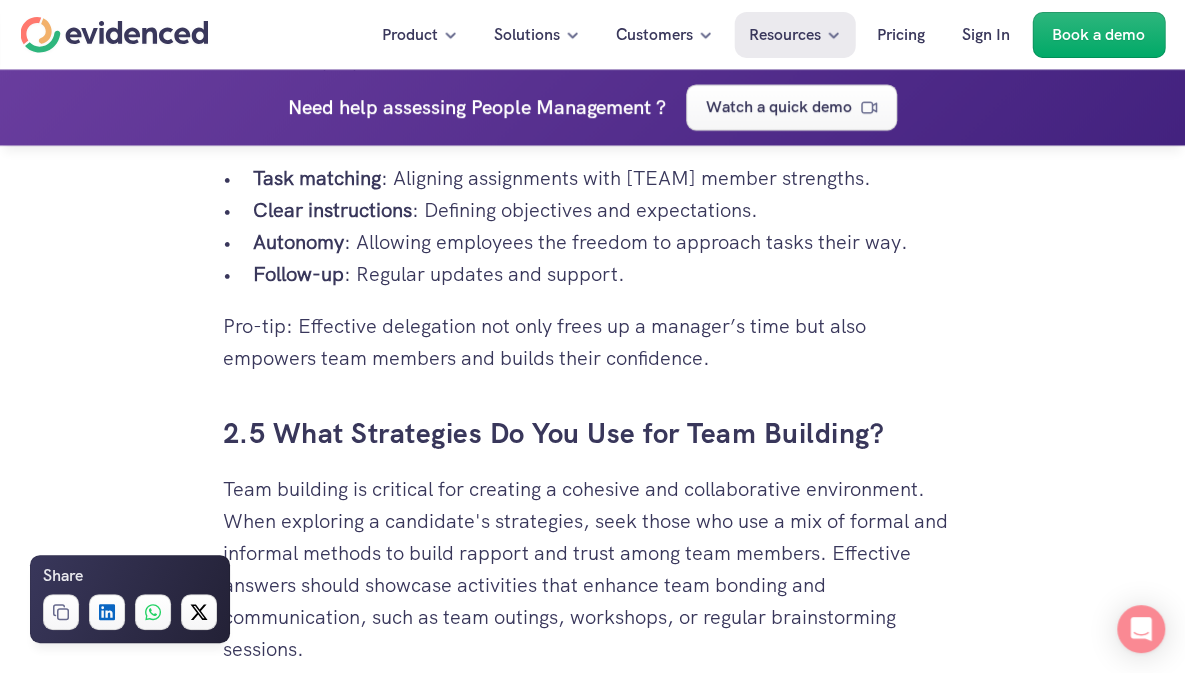 click on "Clear instructions : Defining objectives and expectations." at bounding box center [608, 210] 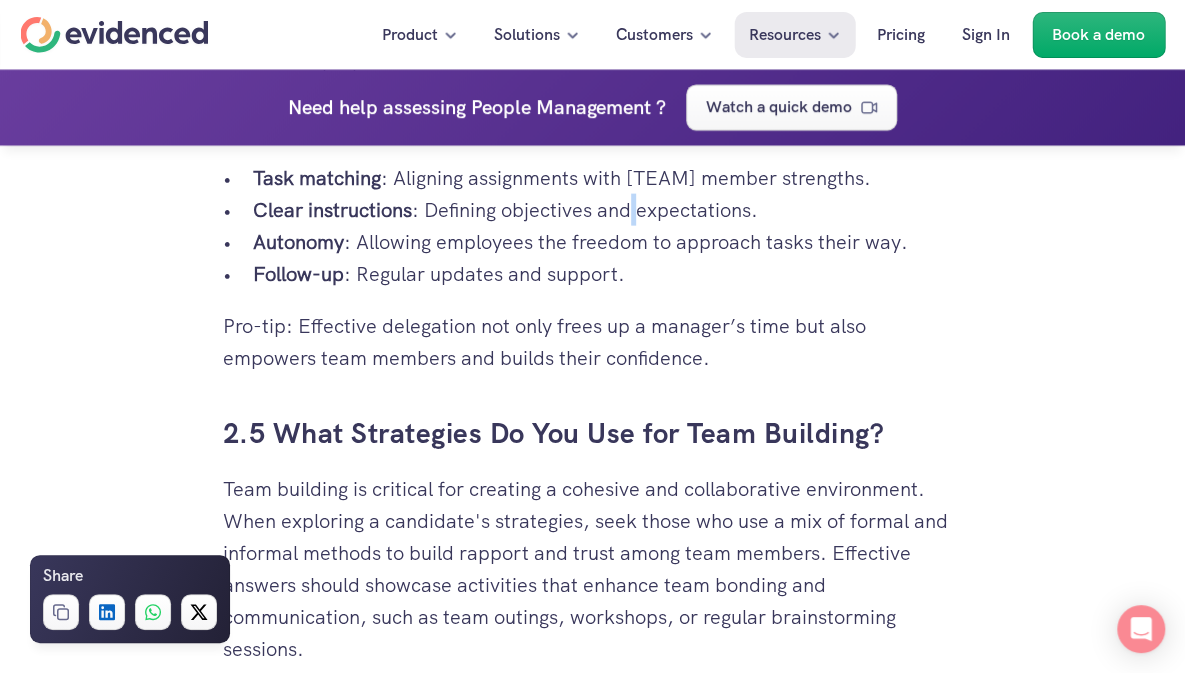 click on "Clear instructions : Defining objectives and expectations." at bounding box center [608, 210] 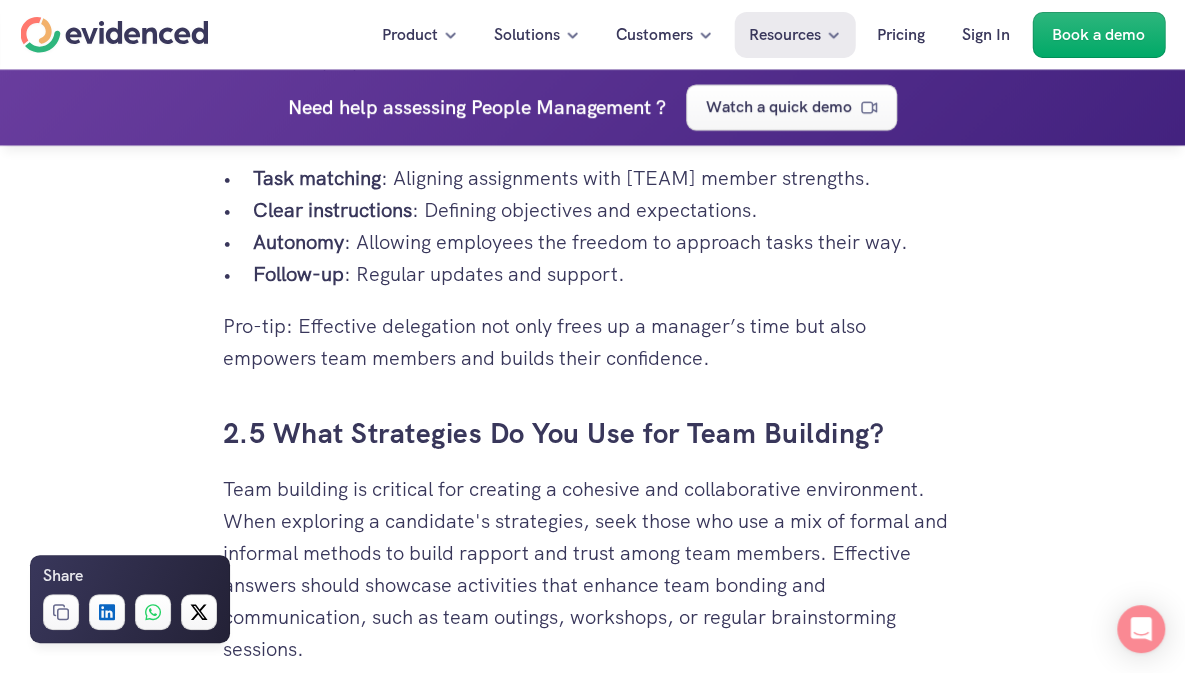 click on "Task matching : Aligning assignments with [TEAM] member strengths." at bounding box center [608, 178] 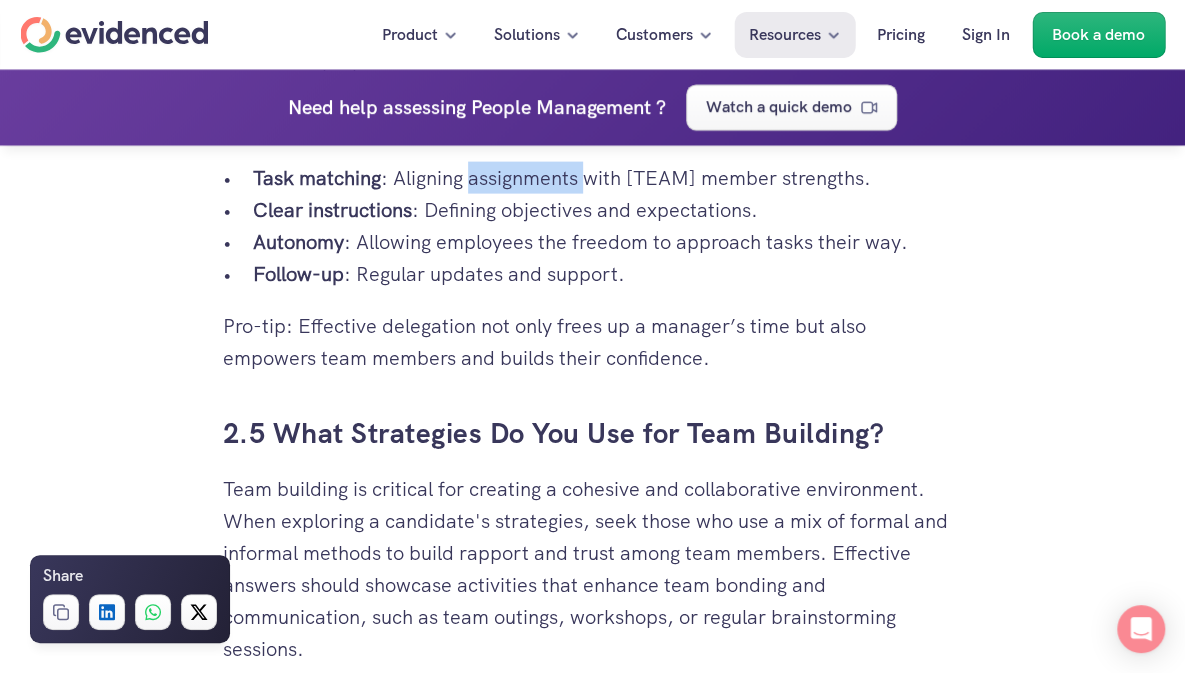 click on "Task matching : Aligning assignments with [TEAM] member strengths." at bounding box center (608, 178) 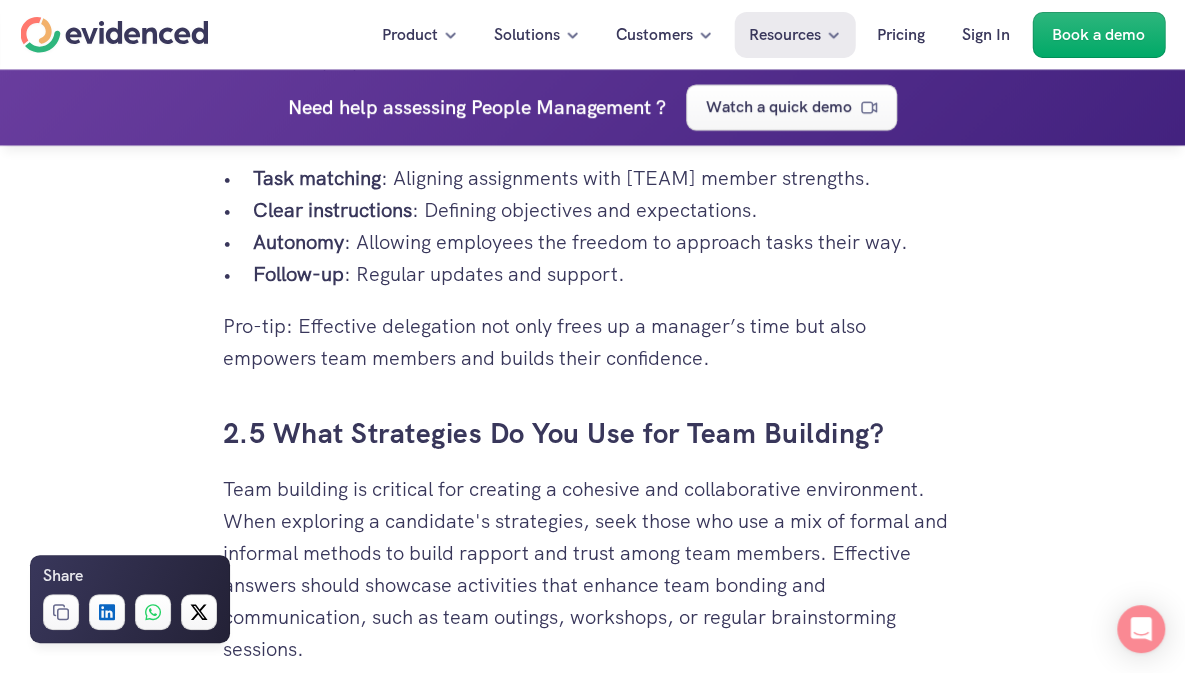 click on "Clear instructions : Defining objectives and expectations." at bounding box center (608, 210) 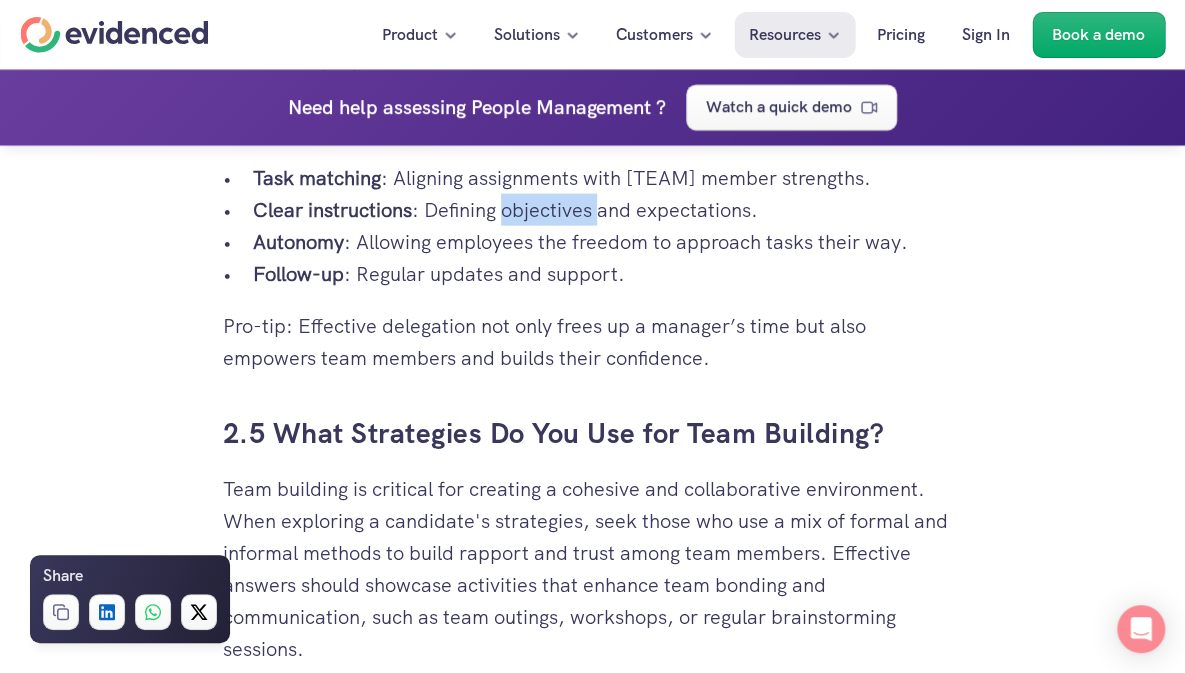 click on "Clear instructions : Defining objectives and expectations." at bounding box center (608, 210) 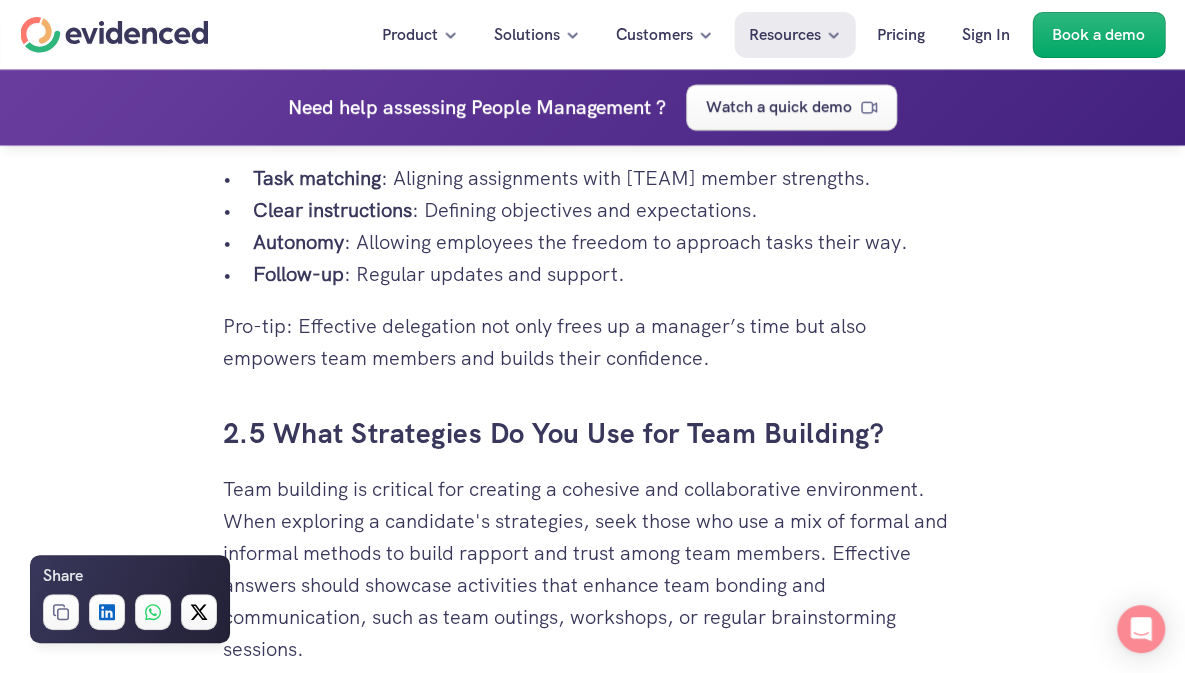 click on "Autonomy : Allowing employees the freedom to approach tasks their way." at bounding box center (608, 242) 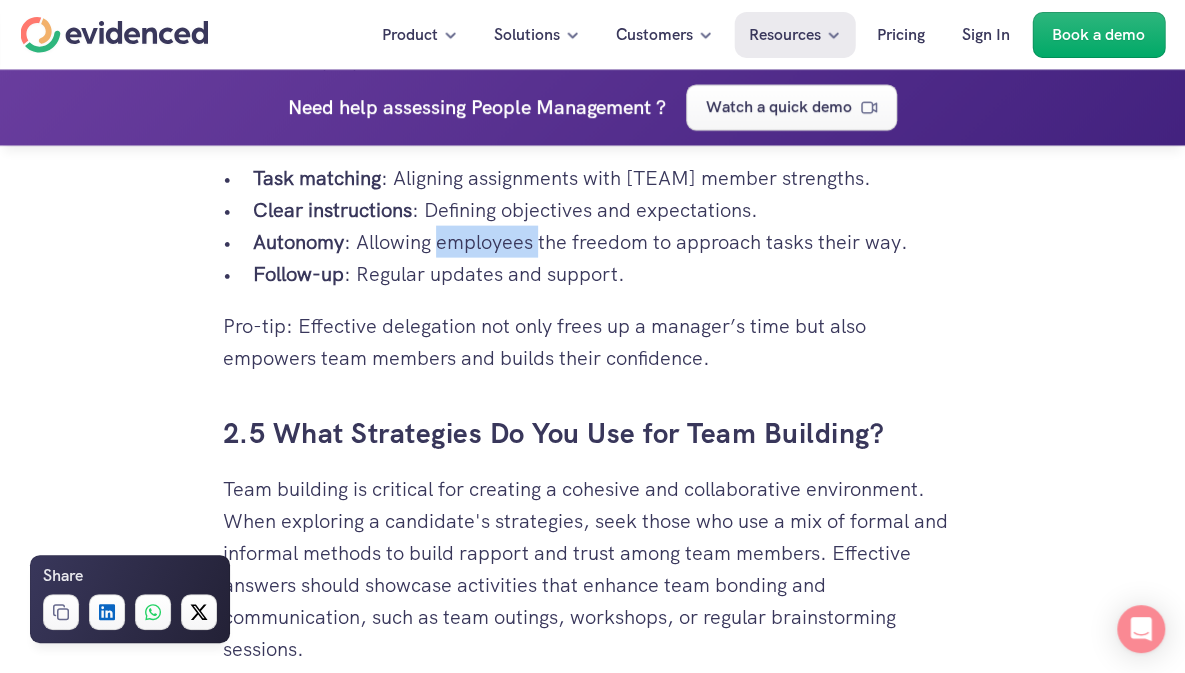 click on "Autonomy : Allowing employees the freedom to approach tasks their way." at bounding box center (608, 242) 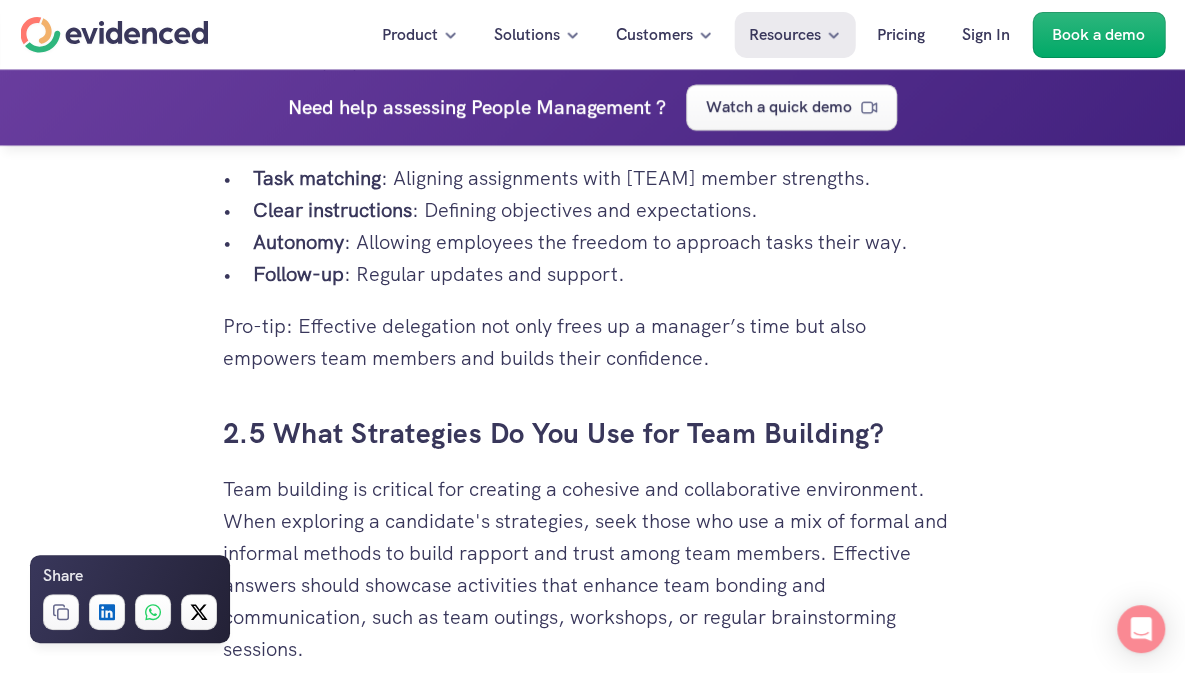 click on "Autonomy : Allowing employees the freedom to approach tasks their way." at bounding box center [608, 242] 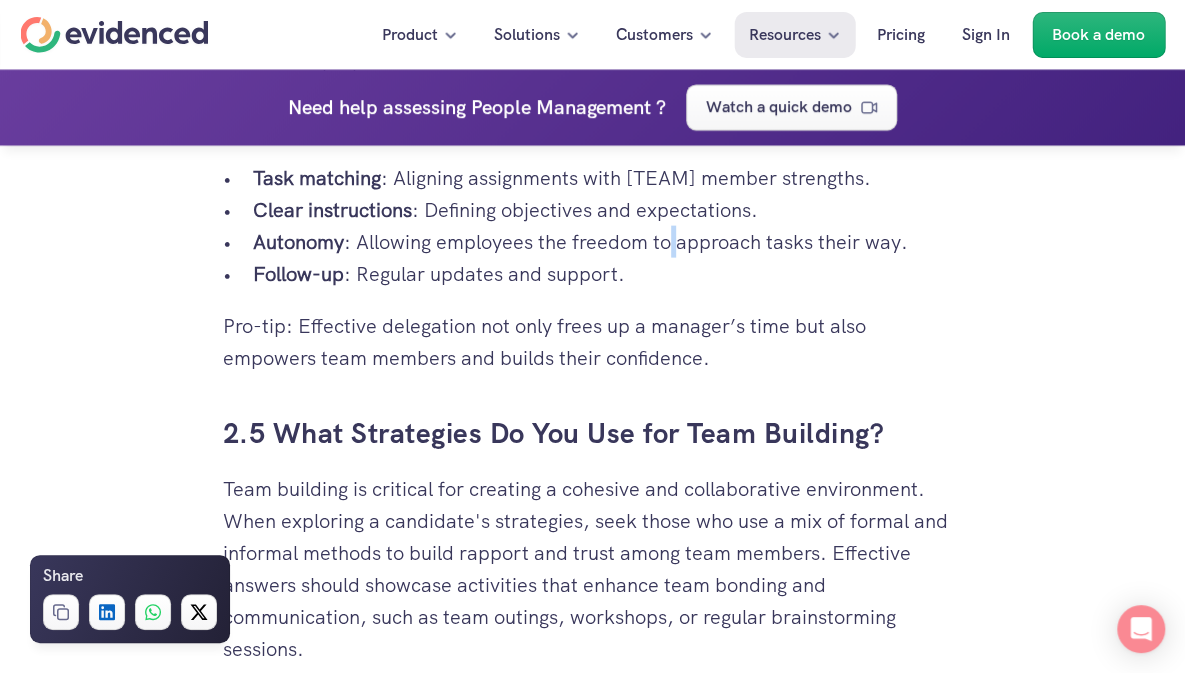 click on "Autonomy : Allowing employees the freedom to approach tasks their way." at bounding box center [608, 242] 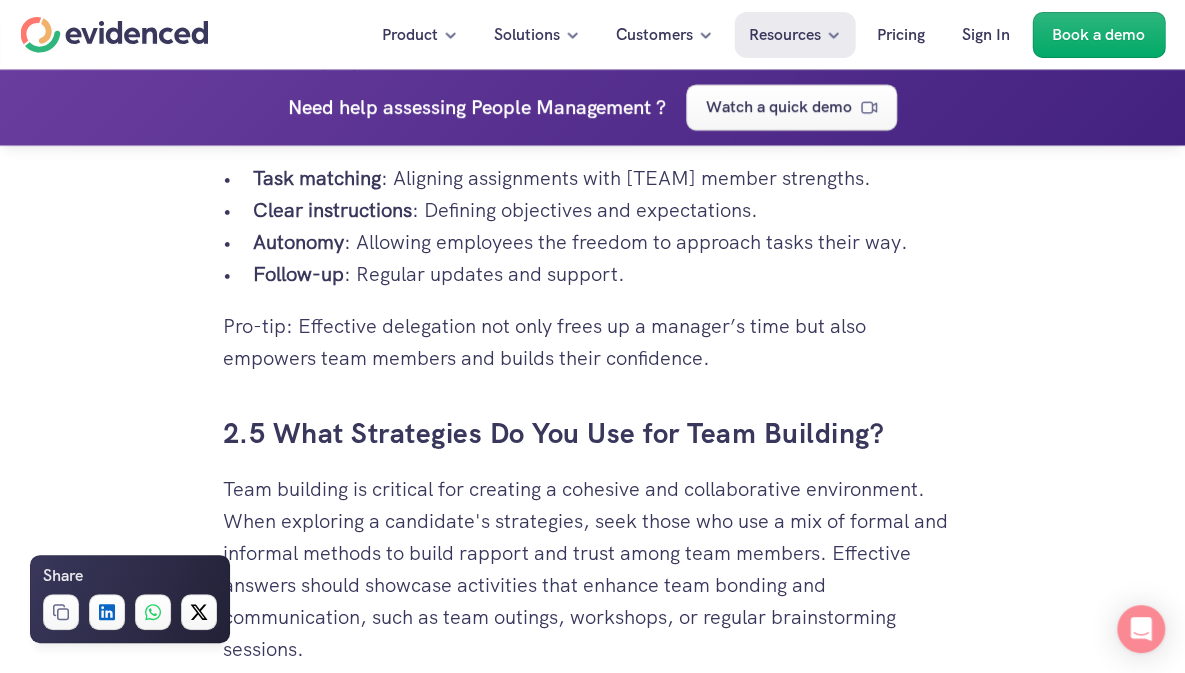 click on "Autonomy : Allowing employees the freedom to approach tasks their way." at bounding box center [608, 242] 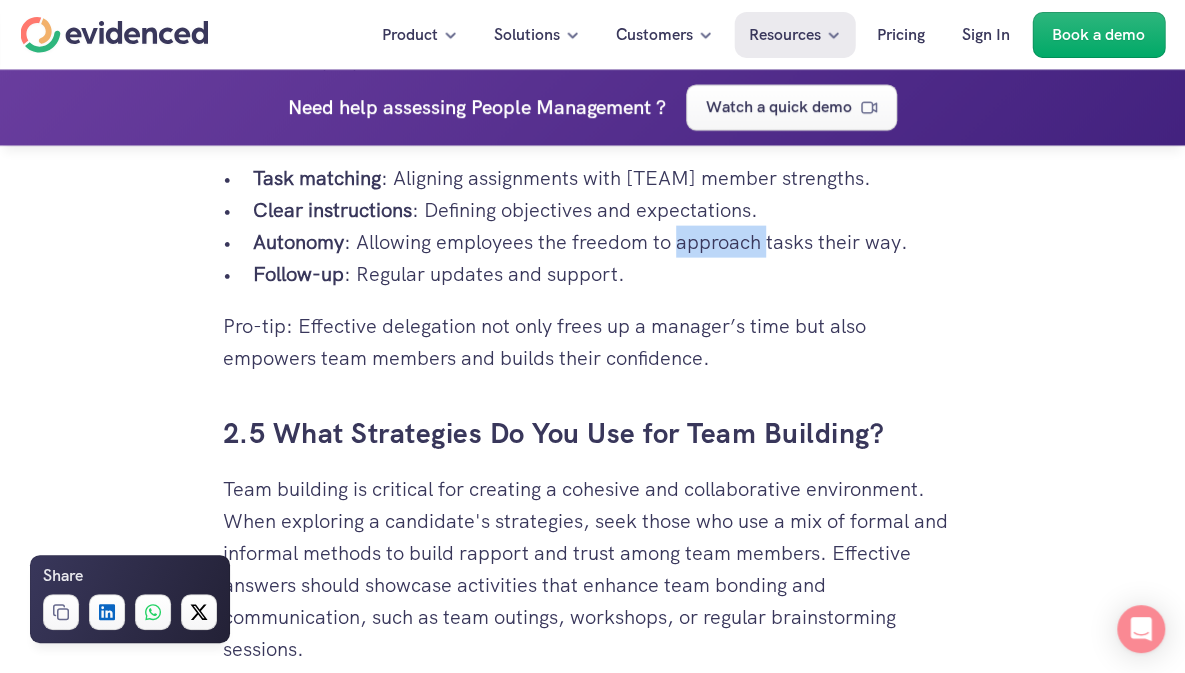 click on "Autonomy : Allowing employees the freedom to approach tasks their way." at bounding box center [608, 242] 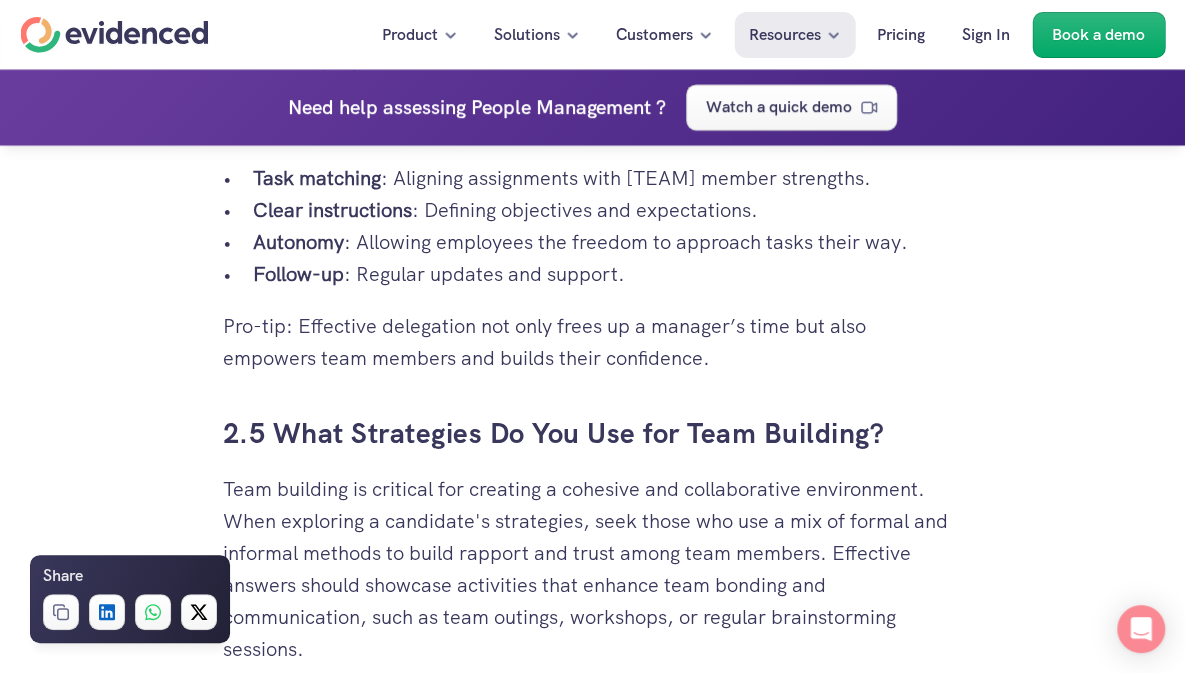 click on "Autonomy : Allowing employees the freedom to approach tasks their way." at bounding box center (608, 242) 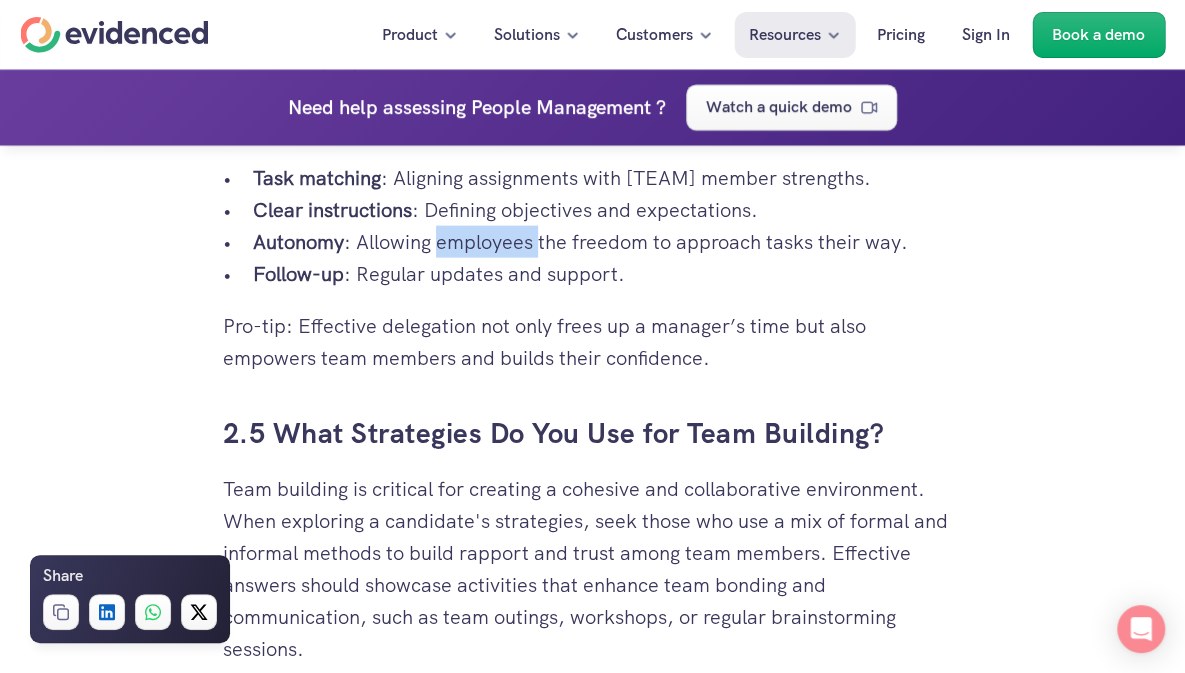 click on "Autonomy : Allowing employees the freedom to approach tasks their way." at bounding box center [608, 242] 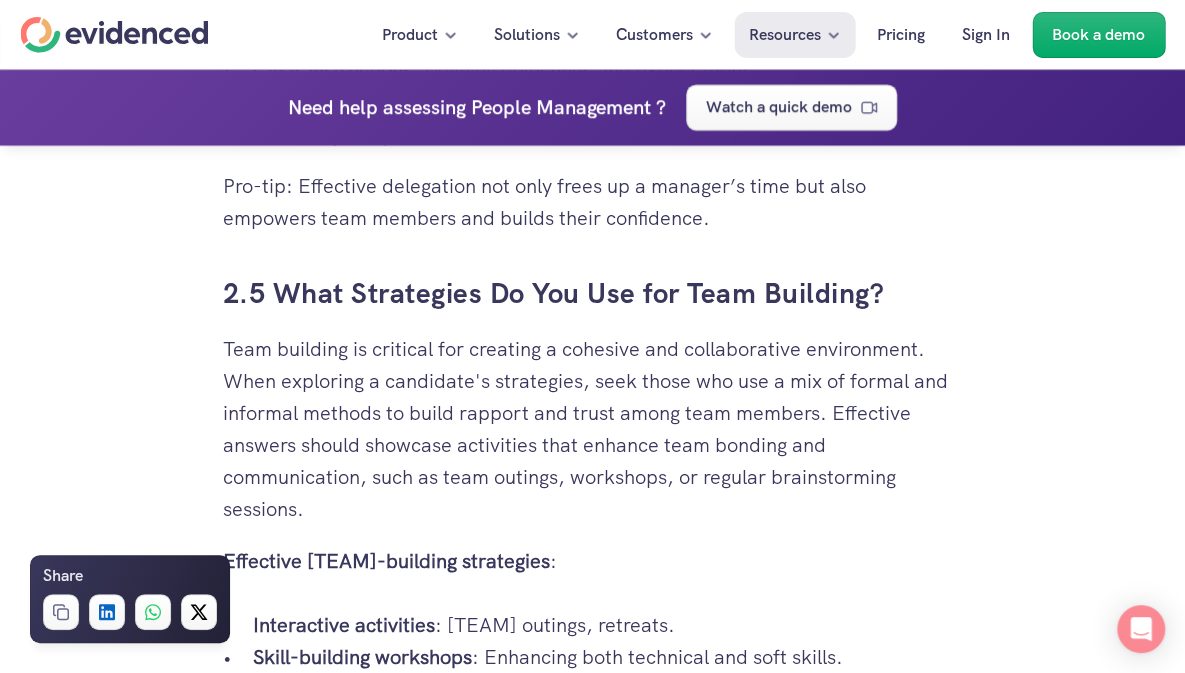 click on "Follow-up : Regular updates and support." at bounding box center [608, 134] 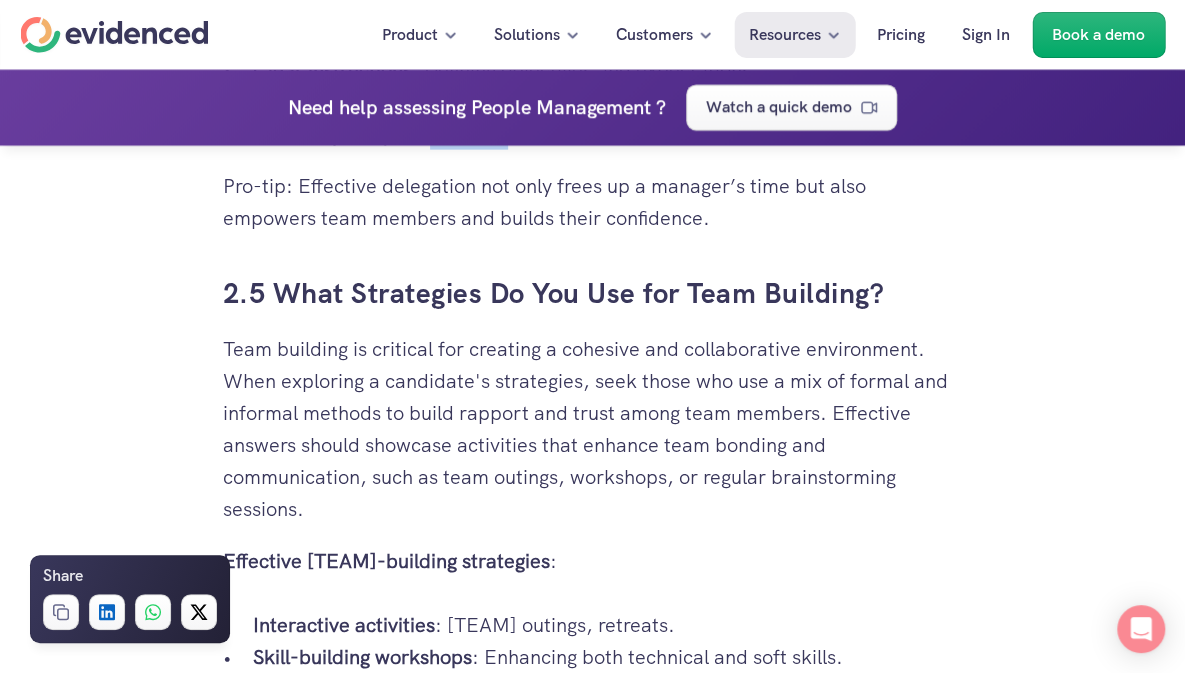 click on "Follow-up : Regular updates and support." at bounding box center [608, 134] 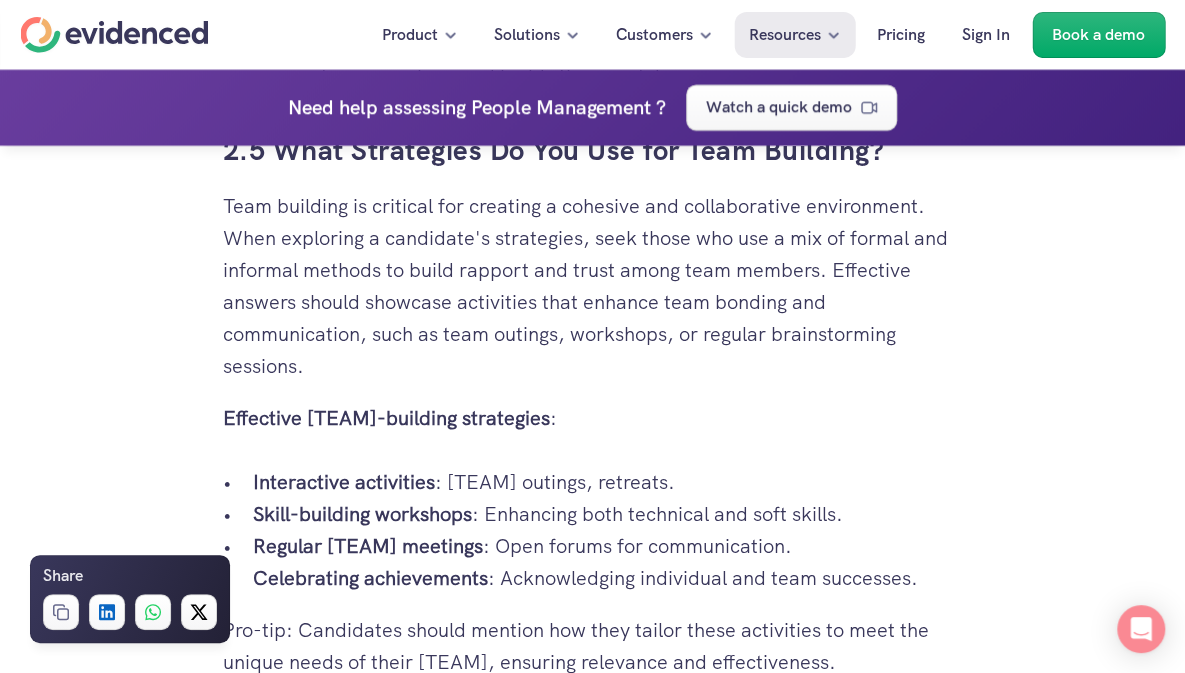 scroll, scrollTop: 5838, scrollLeft: 0, axis: vertical 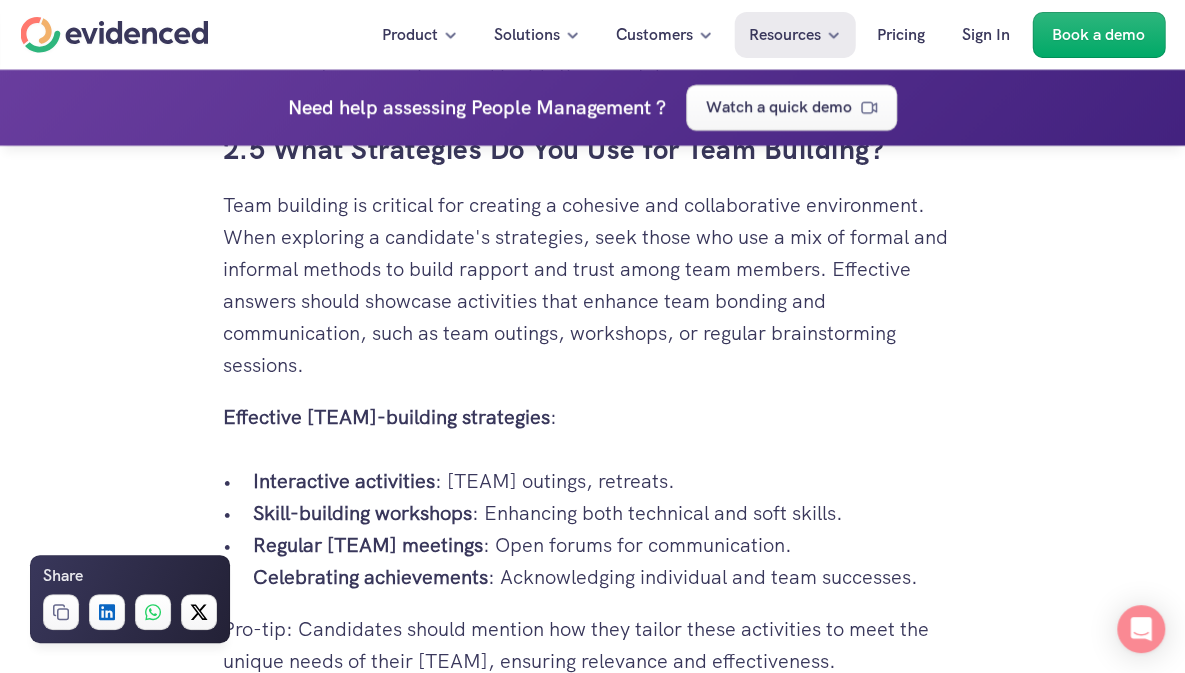click on "2.5 What Strategies Do You Use for Team Building?" at bounding box center (593, 149) 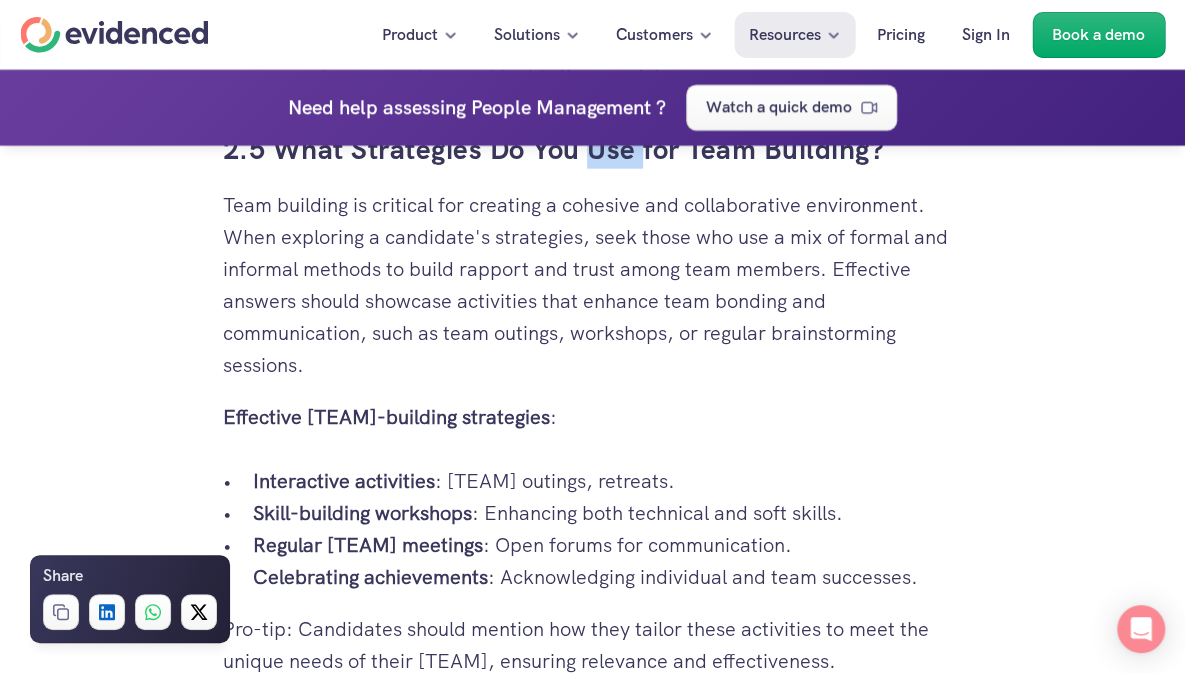 click on "2.5 What Strategies Do You Use for Team Building?" at bounding box center [593, 149] 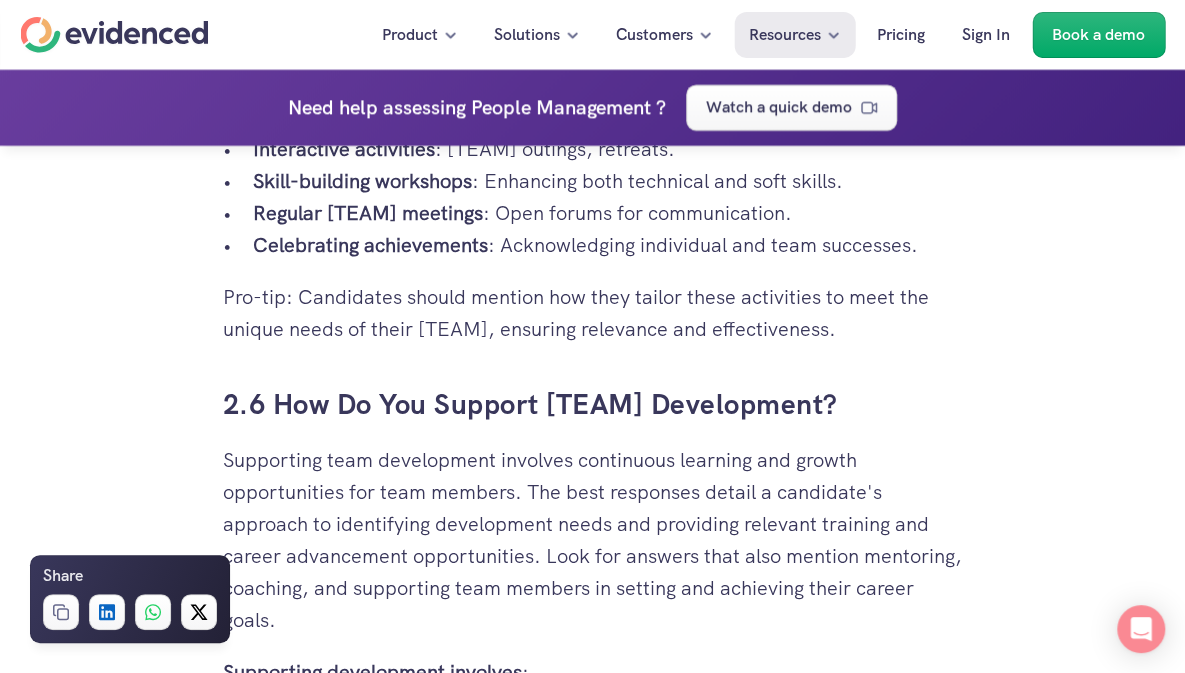 scroll, scrollTop: 6171, scrollLeft: 0, axis: vertical 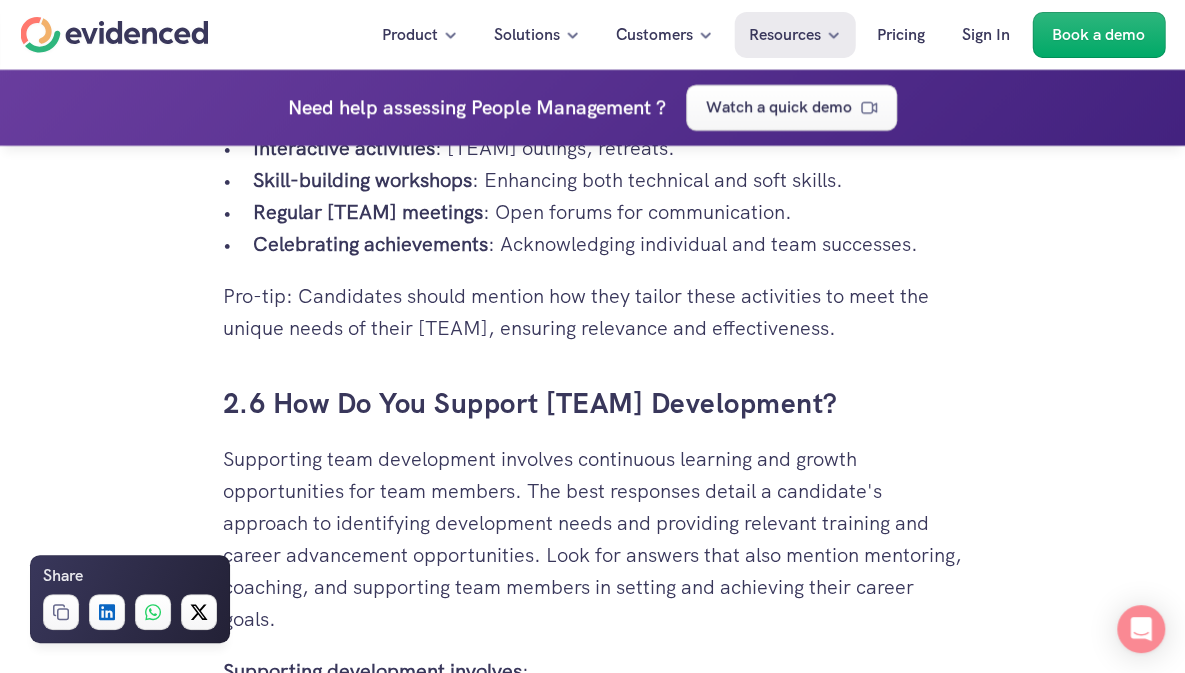 click on "Interactive activities" at bounding box center (344, 148) 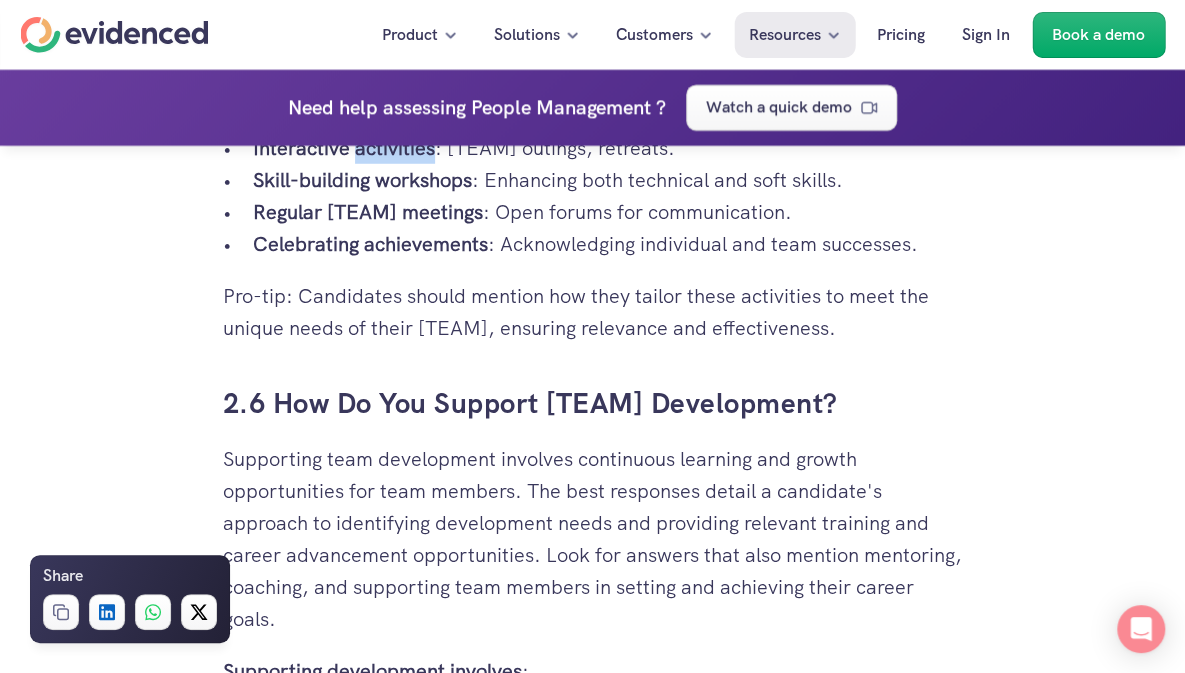 click on "Interactive activities" at bounding box center (344, 148) 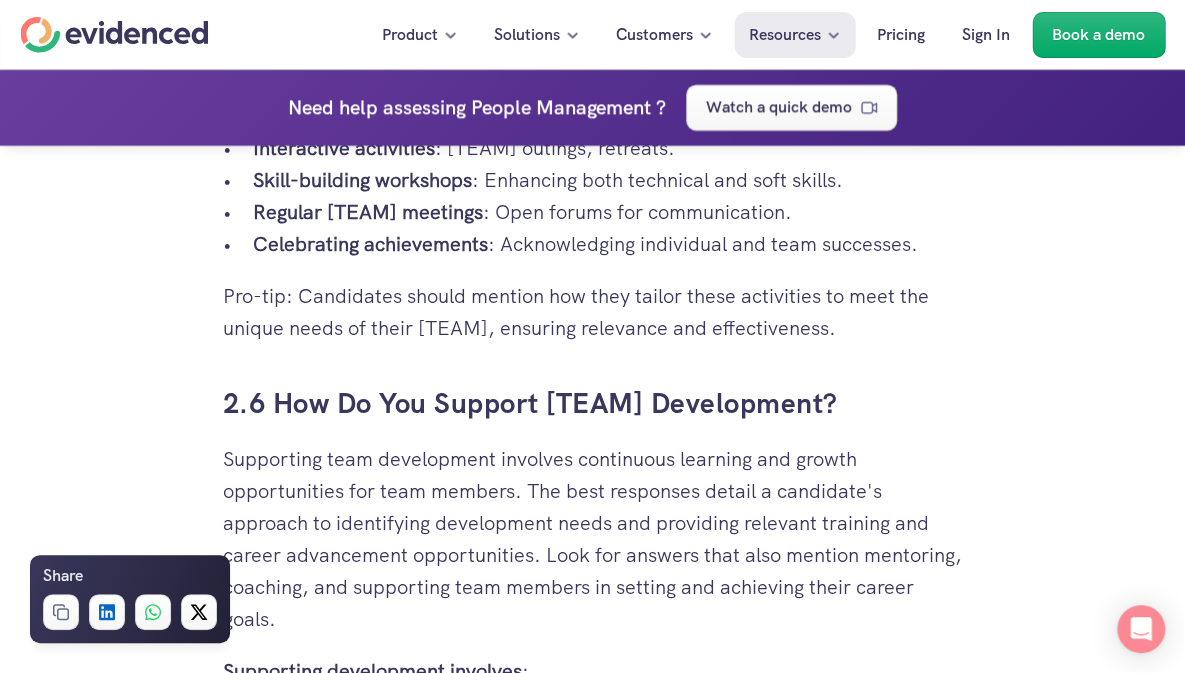 click on "Interactive activities : [TEAM] outings, retreats." at bounding box center [608, 148] 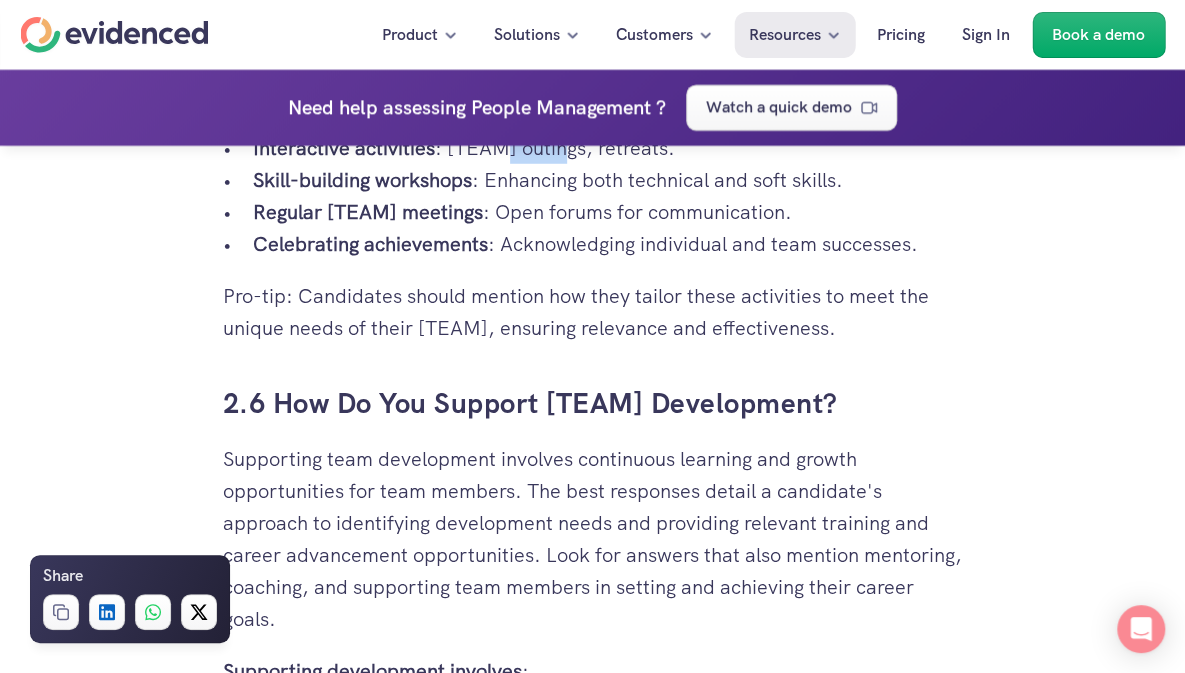 click on "Interactive activities : [TEAM] outings, retreats." at bounding box center (608, 148) 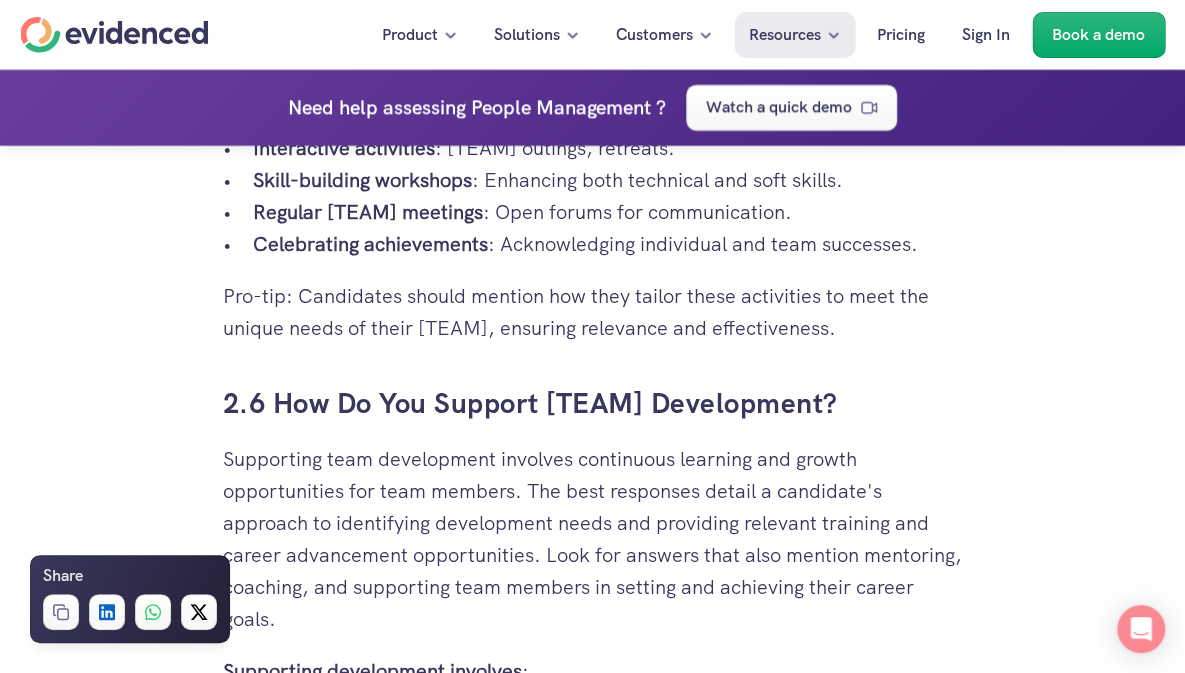 click on "Skill-building workshops" at bounding box center [362, 180] 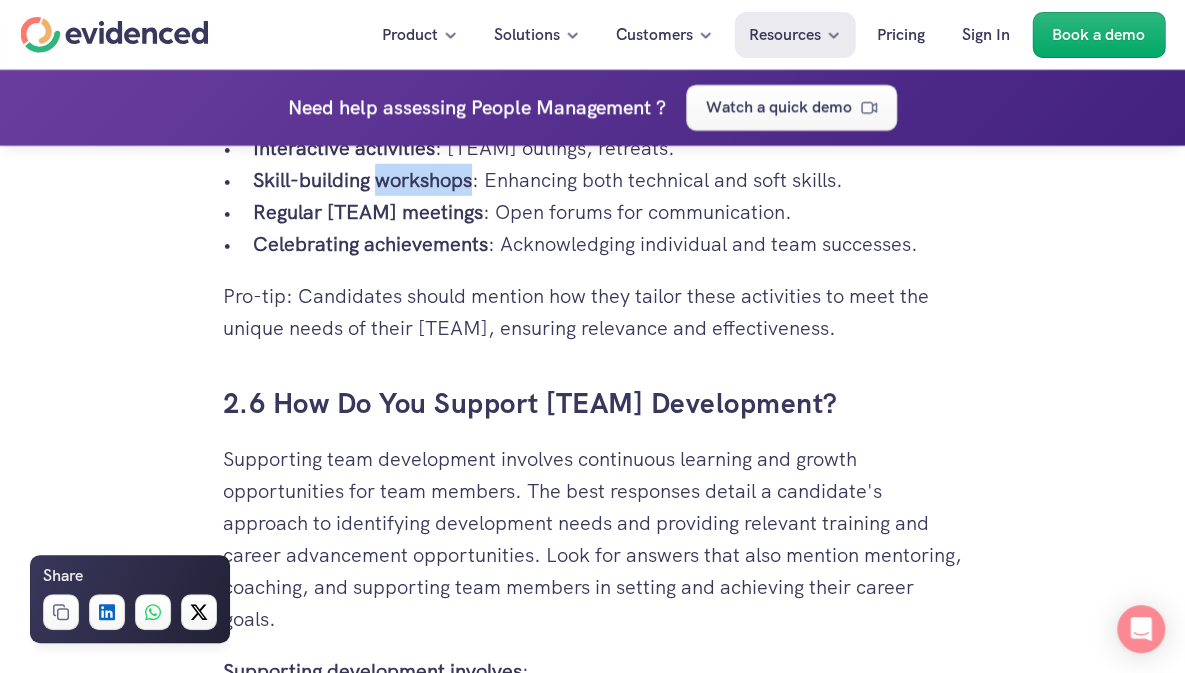 click on "Skill-building workshops" at bounding box center [362, 180] 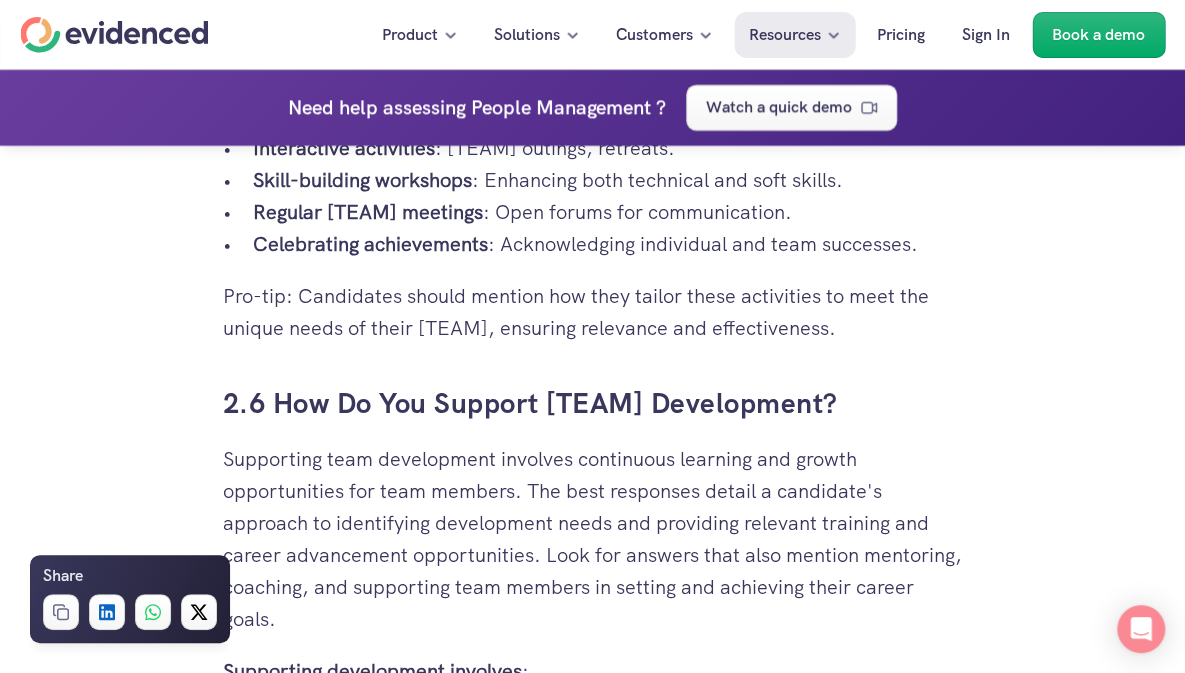 click on "Skill-building workshops : Enhancing both technical and soft skills." at bounding box center (608, 180) 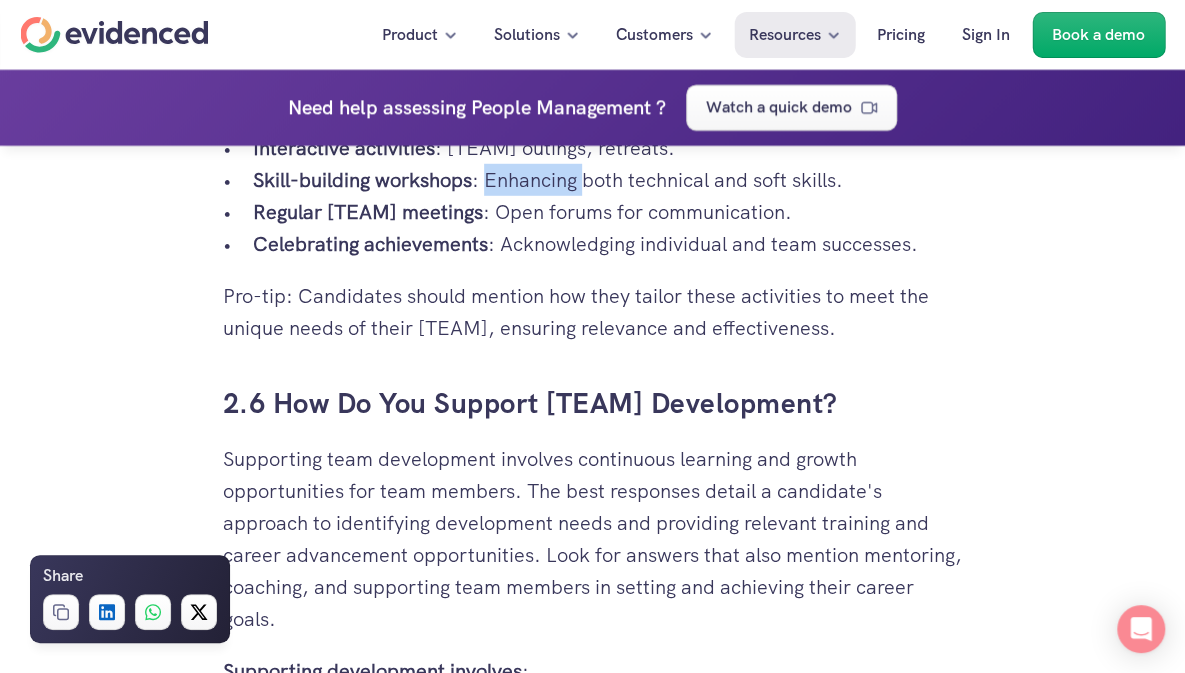 click on "Skill-building workshops : Enhancing both technical and soft skills." at bounding box center (608, 180) 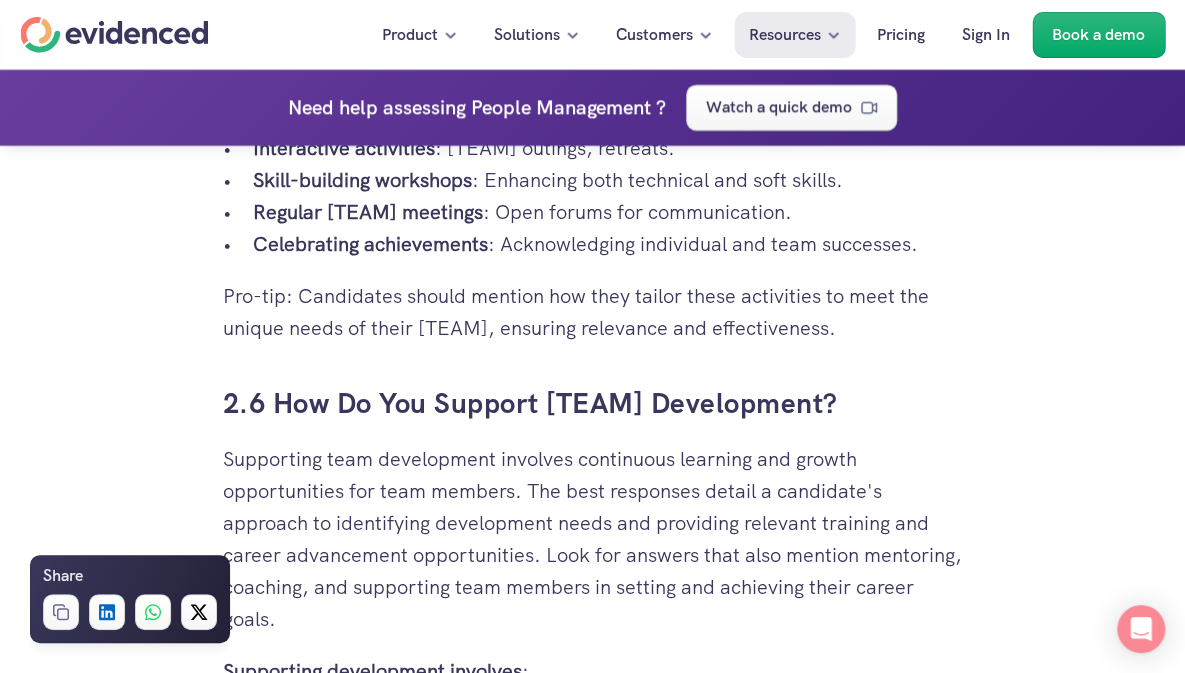 click on "Celebrating achievements : Acknowledging individual and [TEAM] successes." at bounding box center (608, 244) 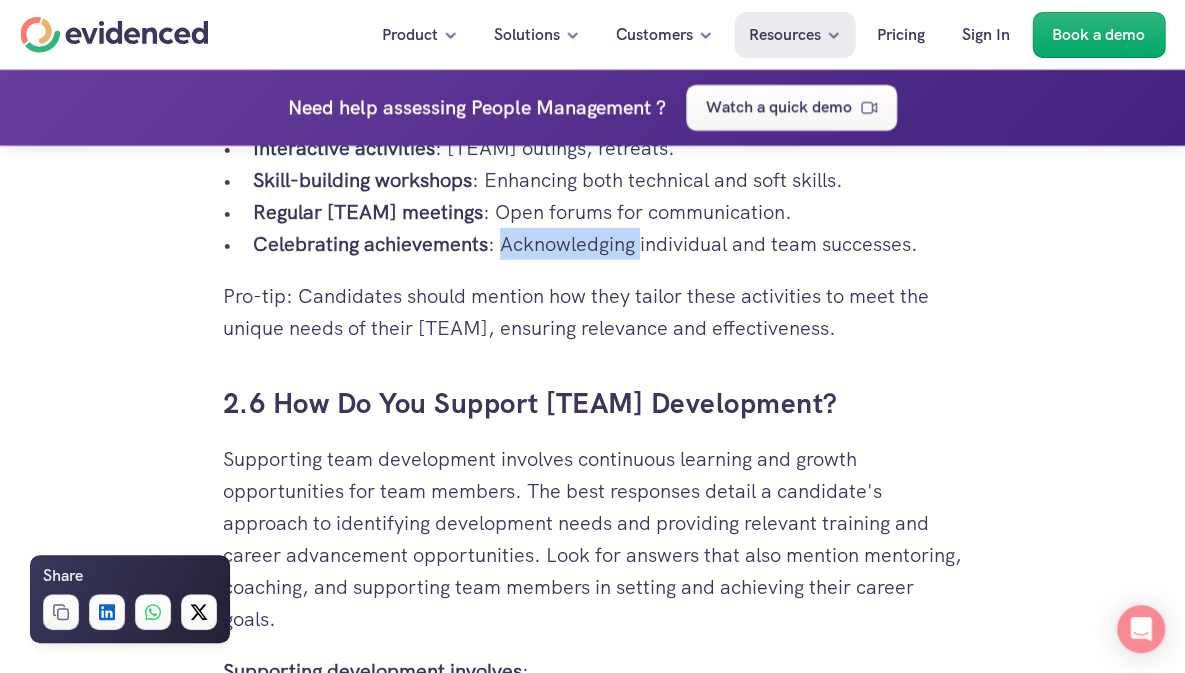 click on "Celebrating achievements : Acknowledging individual and [TEAM] successes." at bounding box center [608, 244] 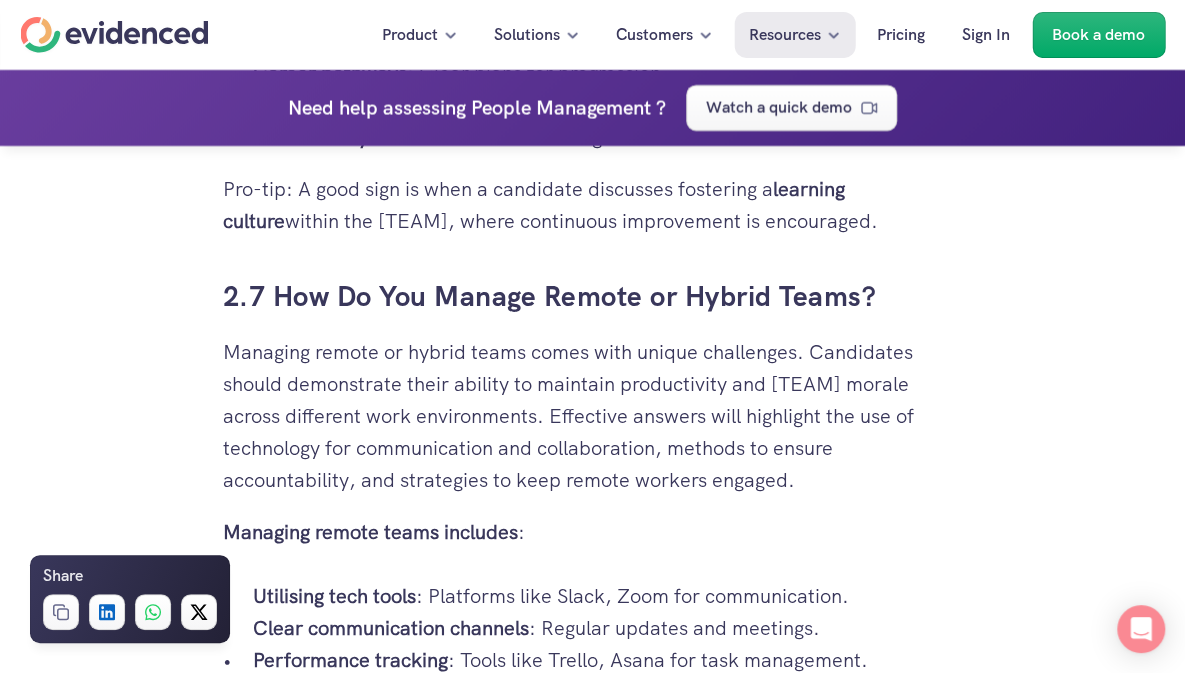 scroll, scrollTop: 6864, scrollLeft: 0, axis: vertical 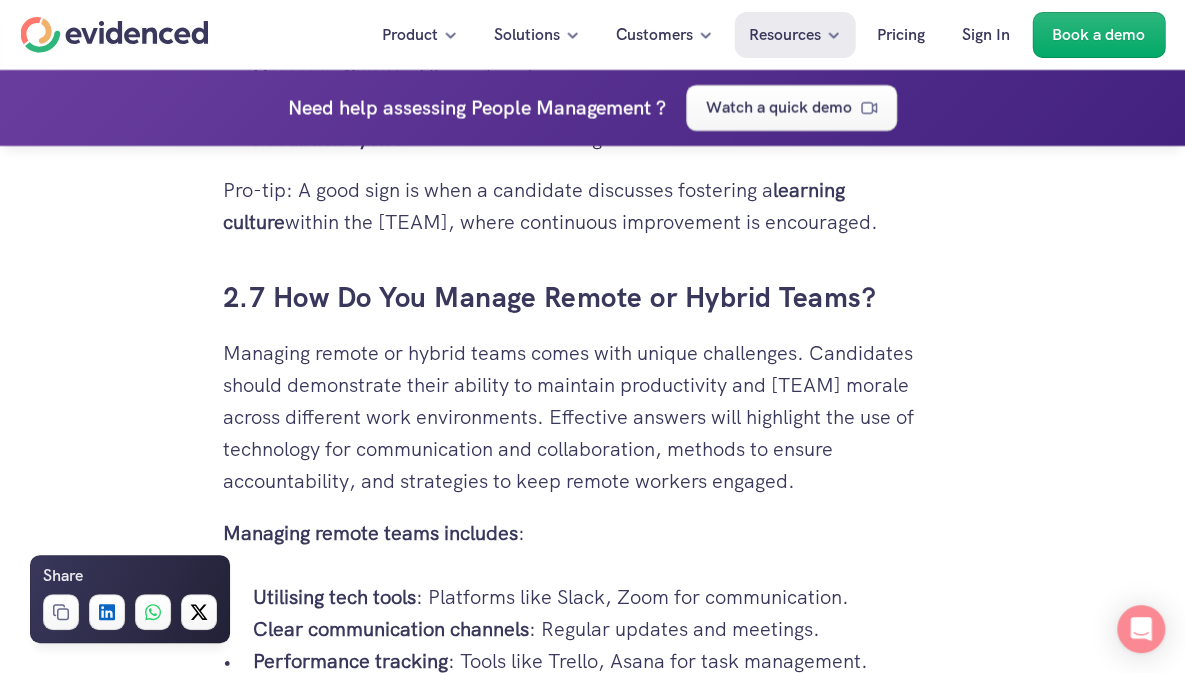 click on "Feedback cycles : Constructive and regular." at bounding box center (608, 138) 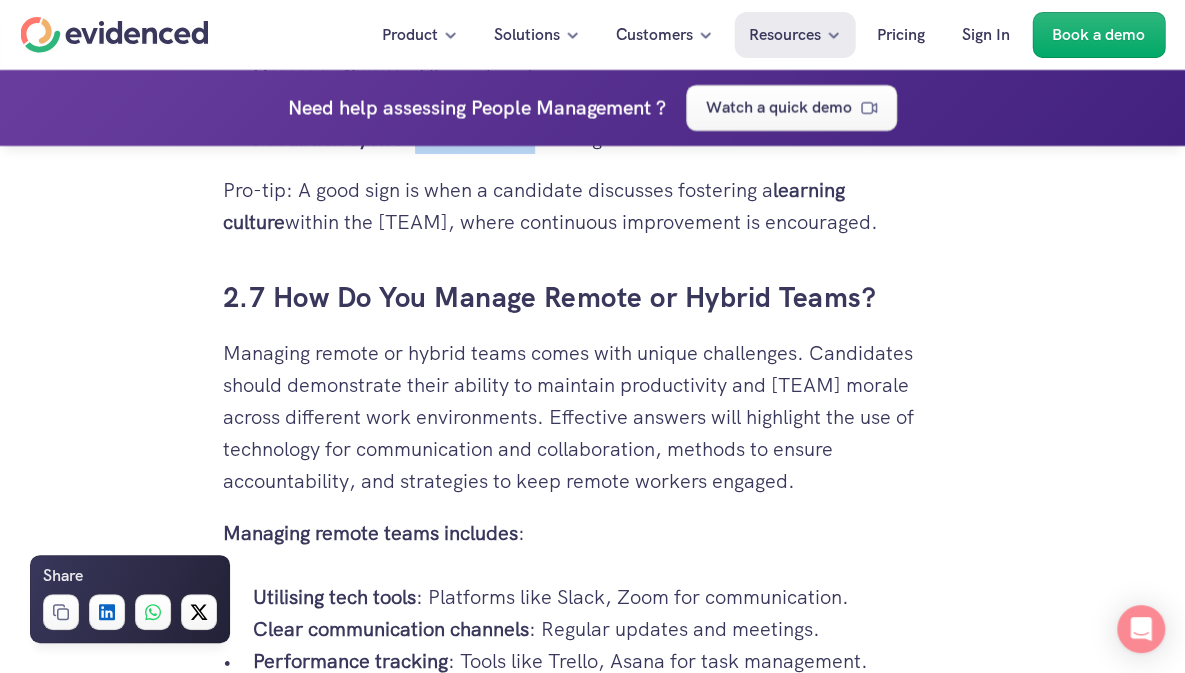 click on "Feedback cycles : Constructive and regular." at bounding box center (608, 138) 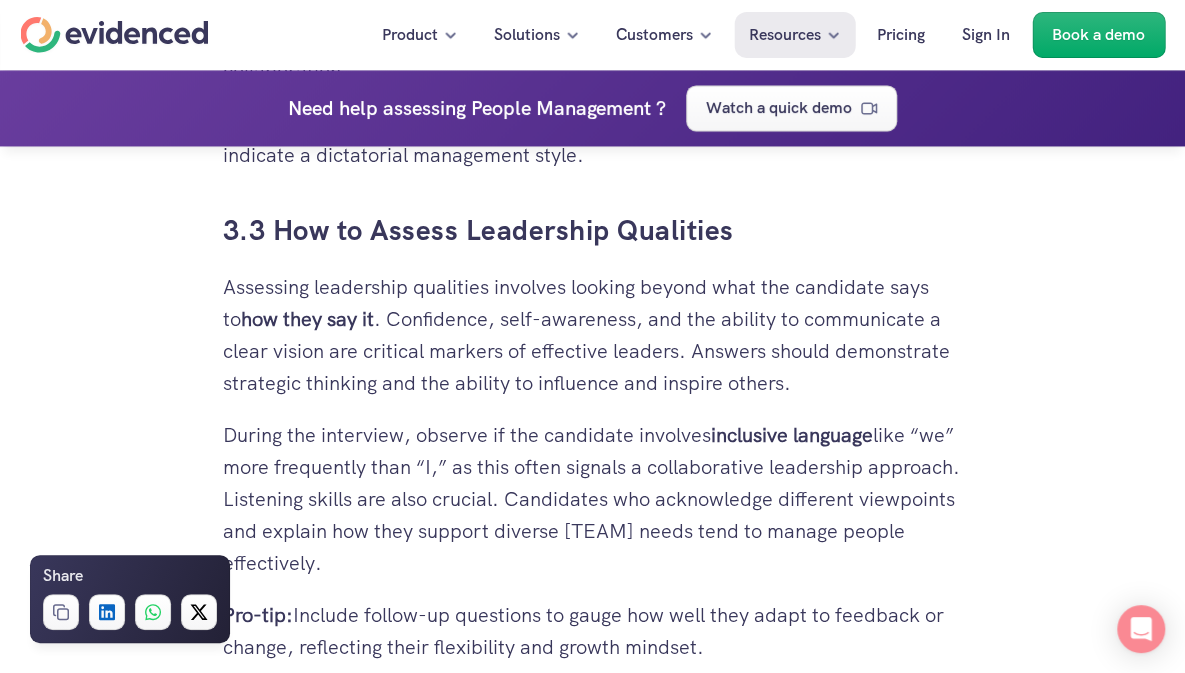 scroll, scrollTop: 8499, scrollLeft: 0, axis: vertical 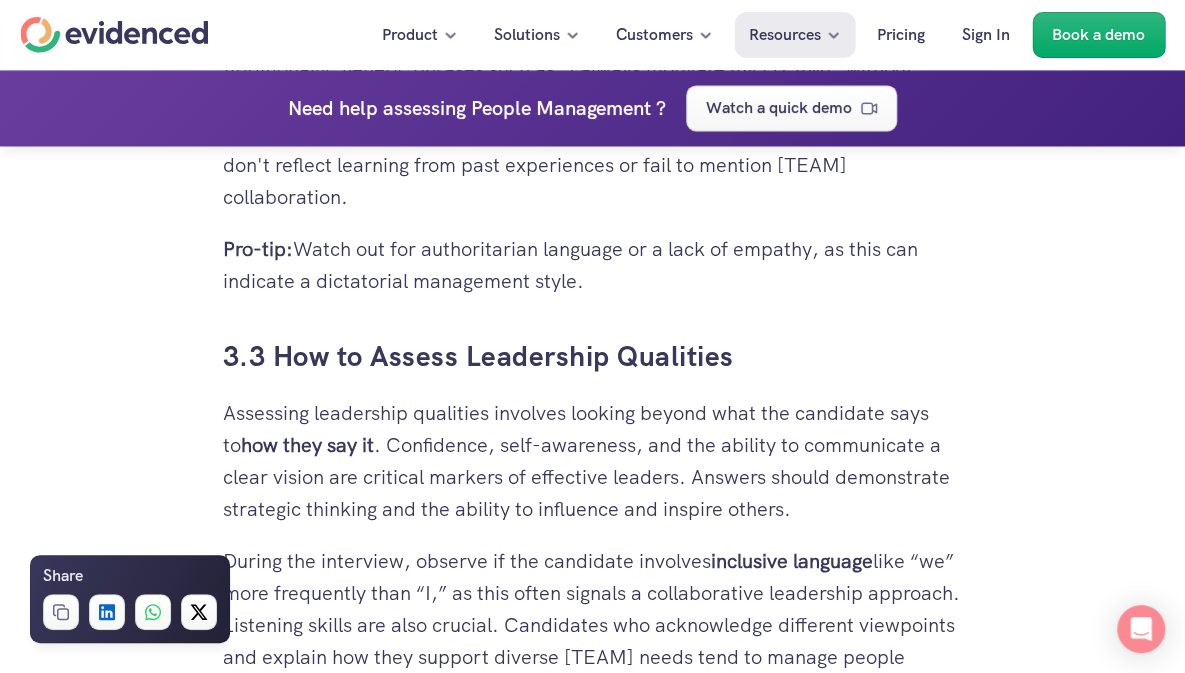 click on "Additionally, generic phrases such as “I always motivate my [TEAM]” without concrete examples should be viewed with caution. This indicates a superficial understanding of the complexities of people management. Avoid candidates who don't reflect learning from past experiences or fail to mention [TEAM] collaboration." at bounding box center [593, 133] 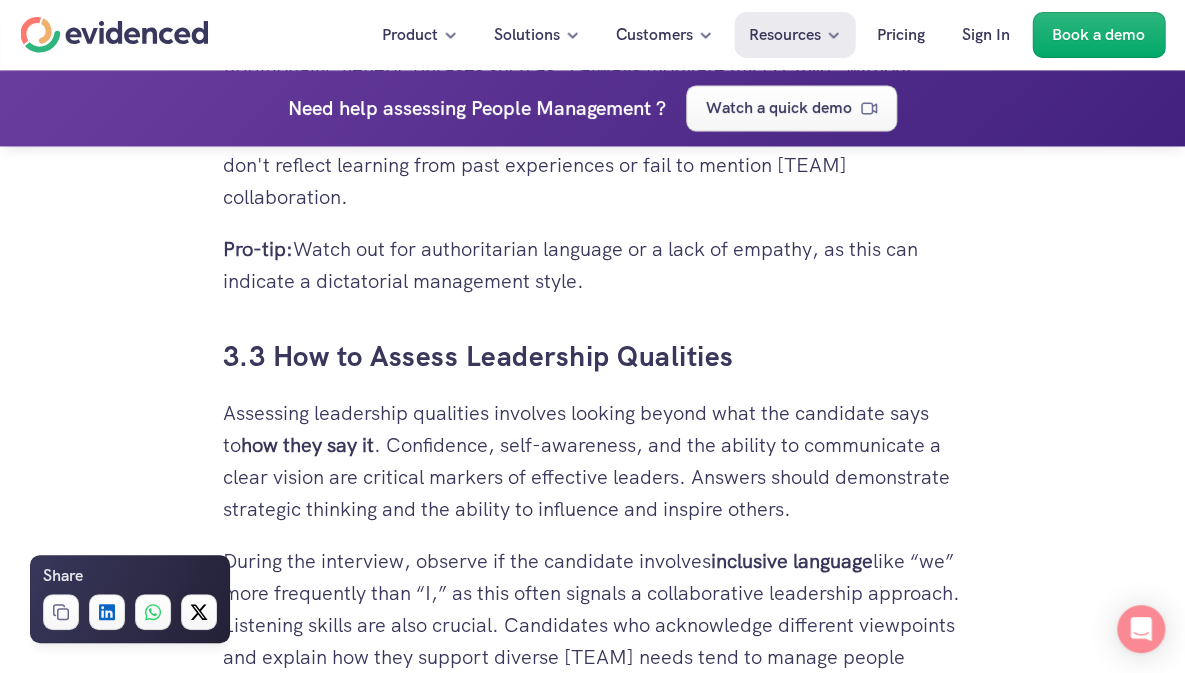 click on "Additionally, generic phrases such as “I always motivate my [TEAM]” without concrete examples should be viewed with caution. This indicates a superficial understanding of the complexities of people management. Avoid candidates who don't reflect learning from past experiences or fail to mention [TEAM] collaboration." at bounding box center [593, 133] 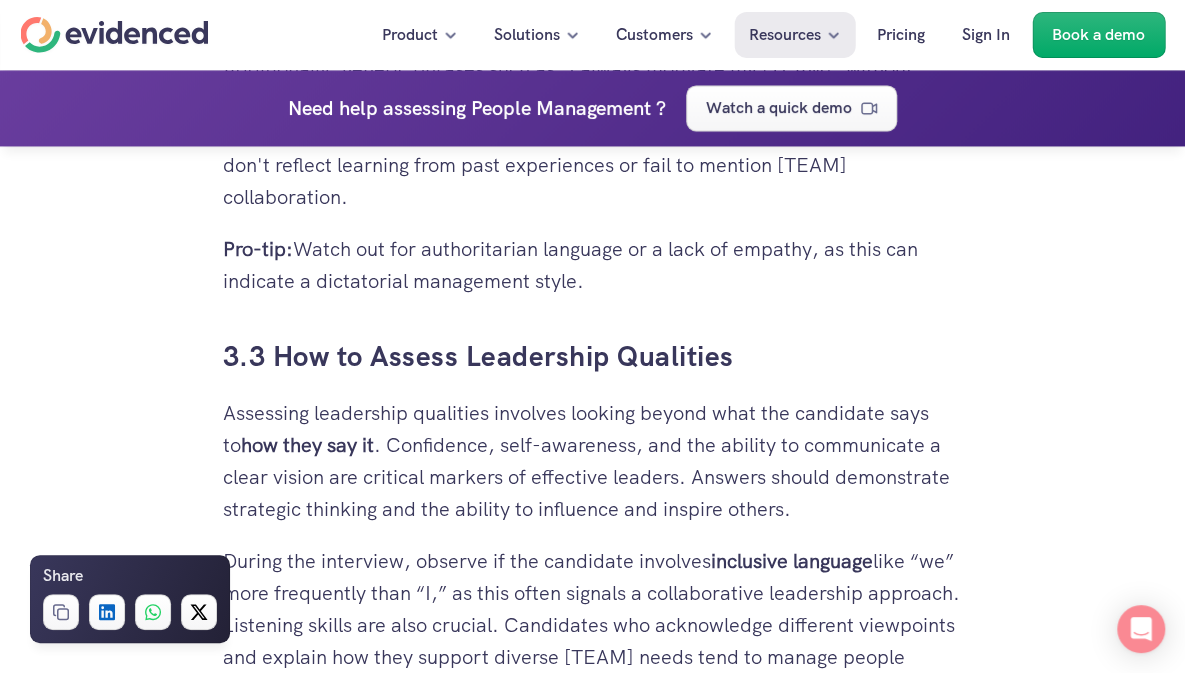 click on "Additionally, generic phrases such as “I always motivate my [TEAM]” without concrete examples should be viewed with caution. This indicates a superficial understanding of the complexities of people management. Avoid candidates who don't reflect learning from past experiences or fail to mention [TEAM] collaboration." at bounding box center [593, 133] 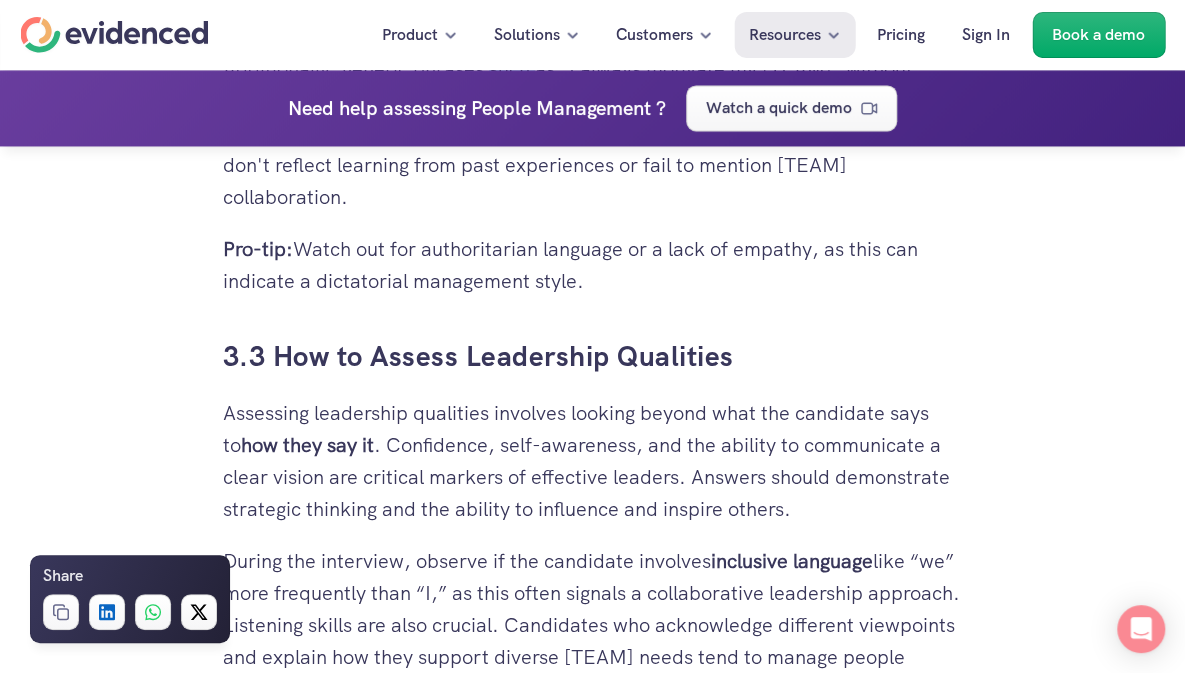 click on "Additionally, generic phrases such as “I always motivate my [TEAM]” without concrete examples should be viewed with caution. This indicates a superficial understanding of the complexities of people management. Avoid candidates who don't reflect learning from past experiences or fail to mention [TEAM] collaboration." at bounding box center (593, 133) 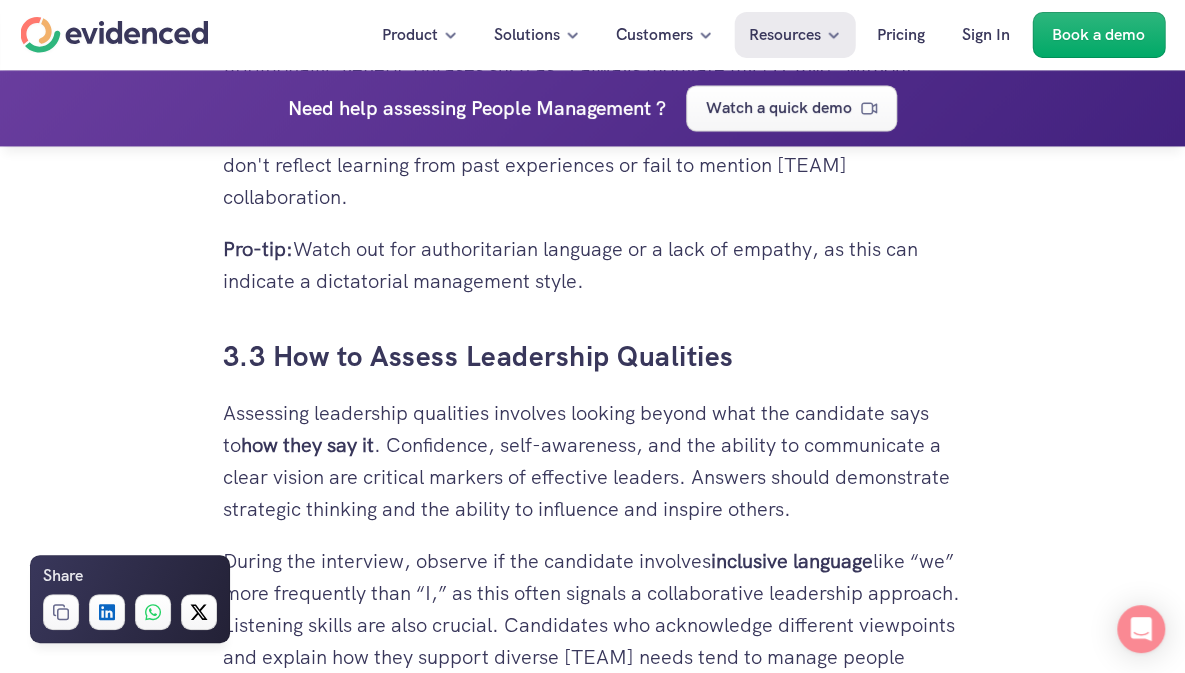 click on "Additionally, generic phrases such as “I always motivate my [TEAM]” without concrete examples should be viewed with caution. This indicates a superficial understanding of the complexities of people management. Avoid candidates who don't reflect learning from past experiences or fail to mention [TEAM] collaboration." at bounding box center (593, 133) 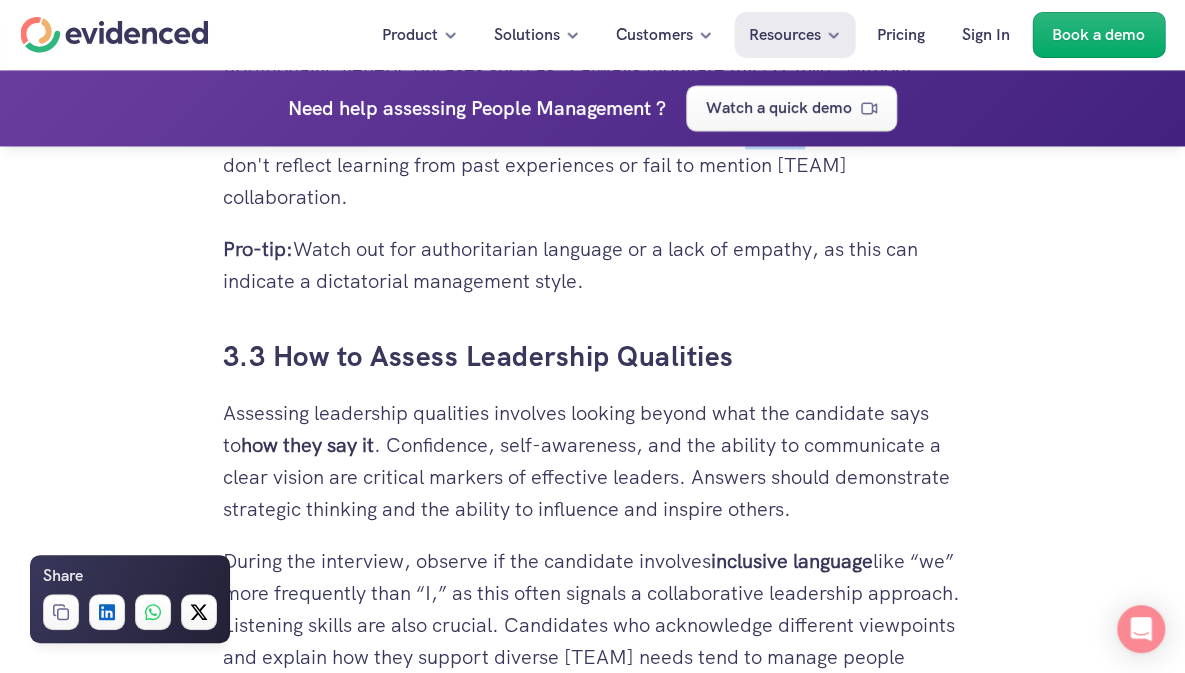 click on "Avoid" at bounding box center (770, 133) 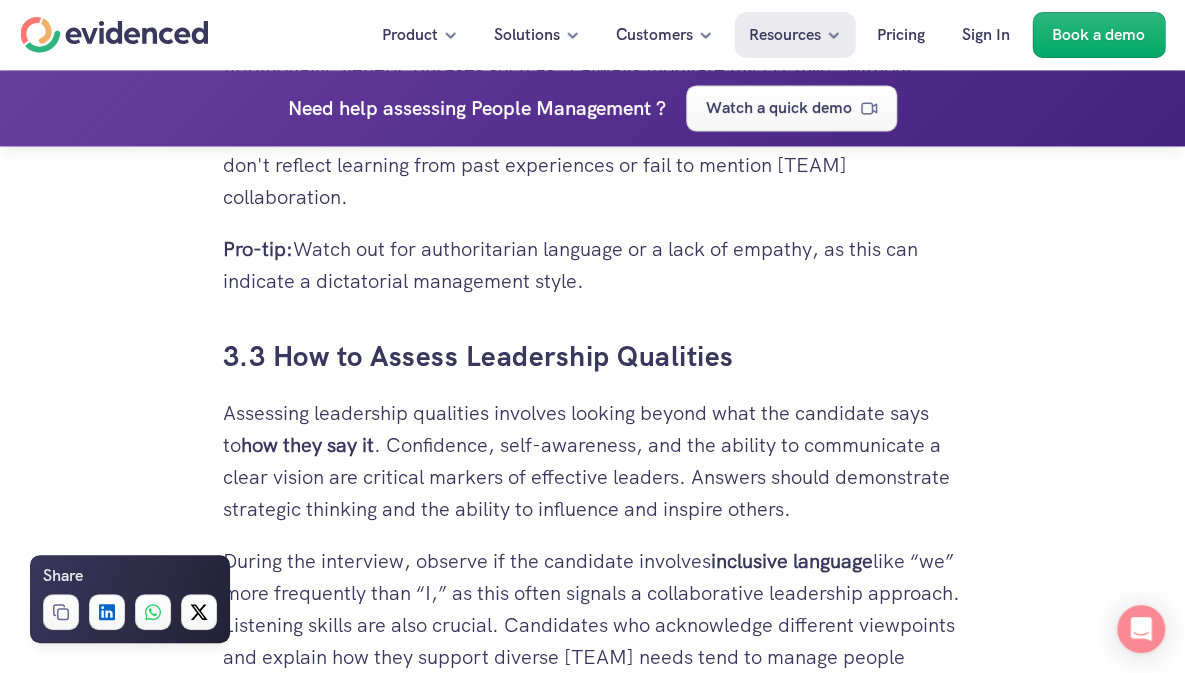 click on "Additionally, generic phrases such as “I always motivate my [TEAM]” without concrete examples should be viewed with caution. This indicates a superficial understanding of the complexities of people management. Avoid candidates who don't reflect learning from past experiences or fail to mention [TEAM] collaboration." at bounding box center [593, 133] 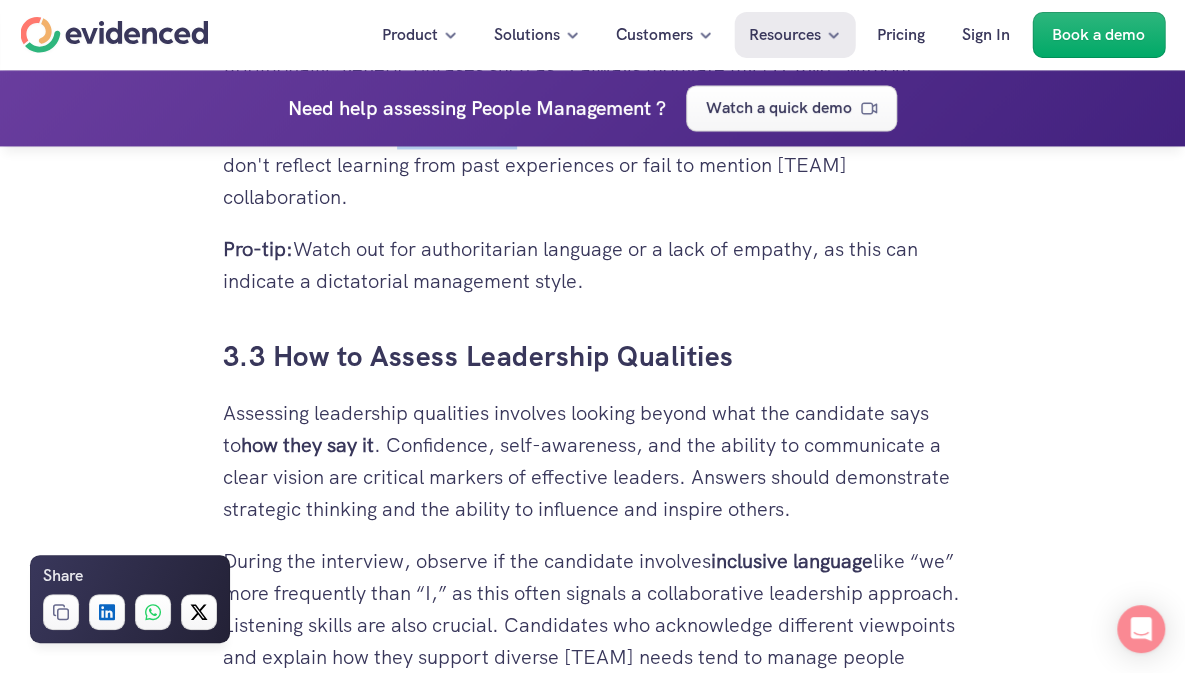 click on "Additionally, generic phrases such as “I always motivate my [TEAM]” without concrete examples should be viewed with caution. This indicates a superficial understanding of the complexities of people management. Avoid candidates who don't reflect learning from past experiences or fail to mention [TEAM] collaboration." at bounding box center (593, 133) 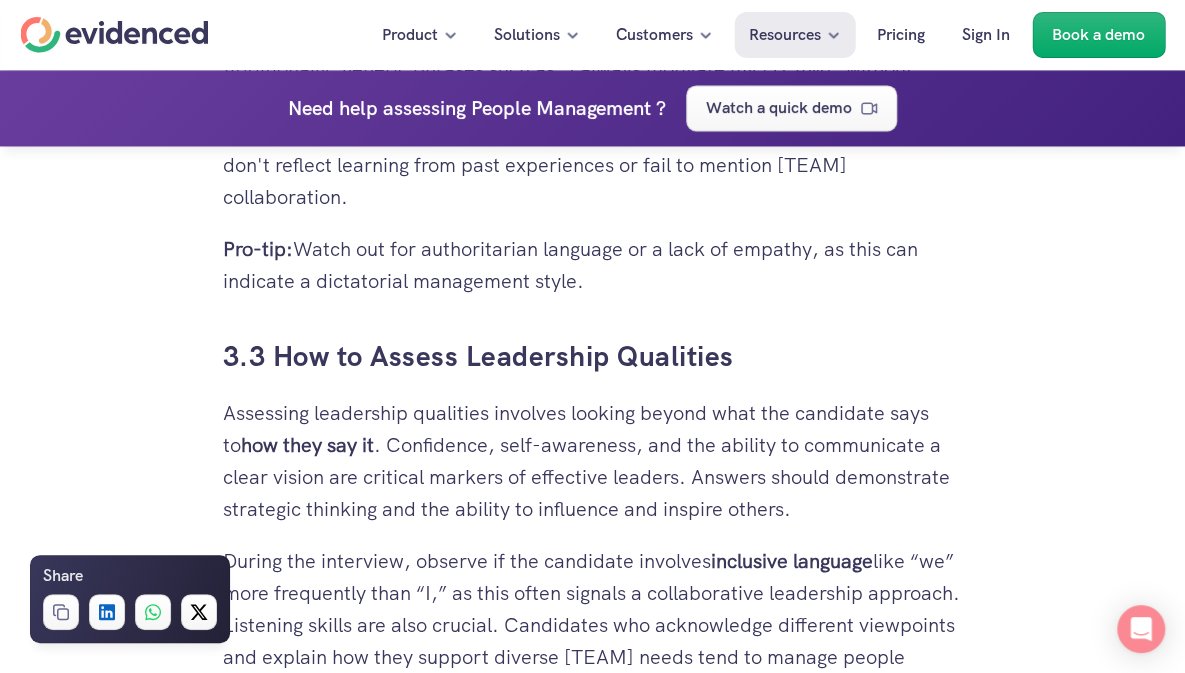 click on "Additionally, generic phrases such as “I always motivate my [TEAM]” without concrete examples should be viewed with caution. This indicates a superficial understanding of the complexities of people management. Avoid candidates who don't reflect learning from past experiences or fail to mention [TEAM] collaboration." at bounding box center [593, 133] 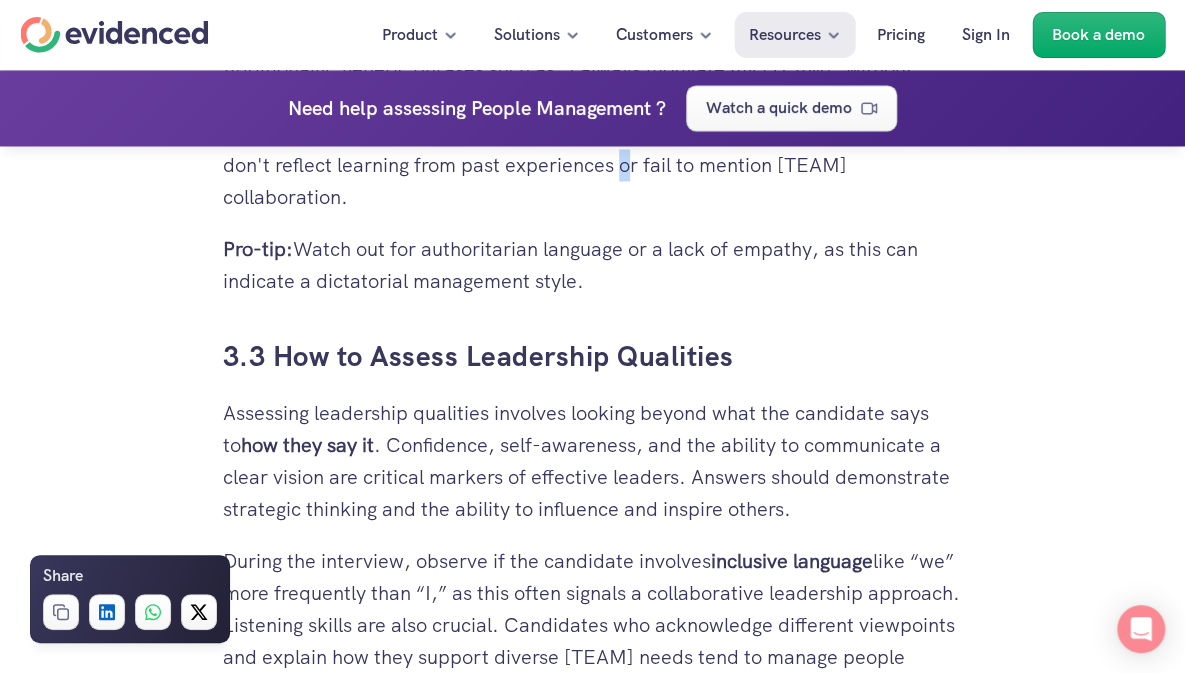 click on "Additionally, generic phrases such as “I always motivate my [TEAM]” without concrete examples should be viewed with caution. This indicates a superficial understanding of the complexities of people management. Avoid candidates who don't reflect learning from past experiences or fail to mention [TEAM] collaboration." at bounding box center [593, 133] 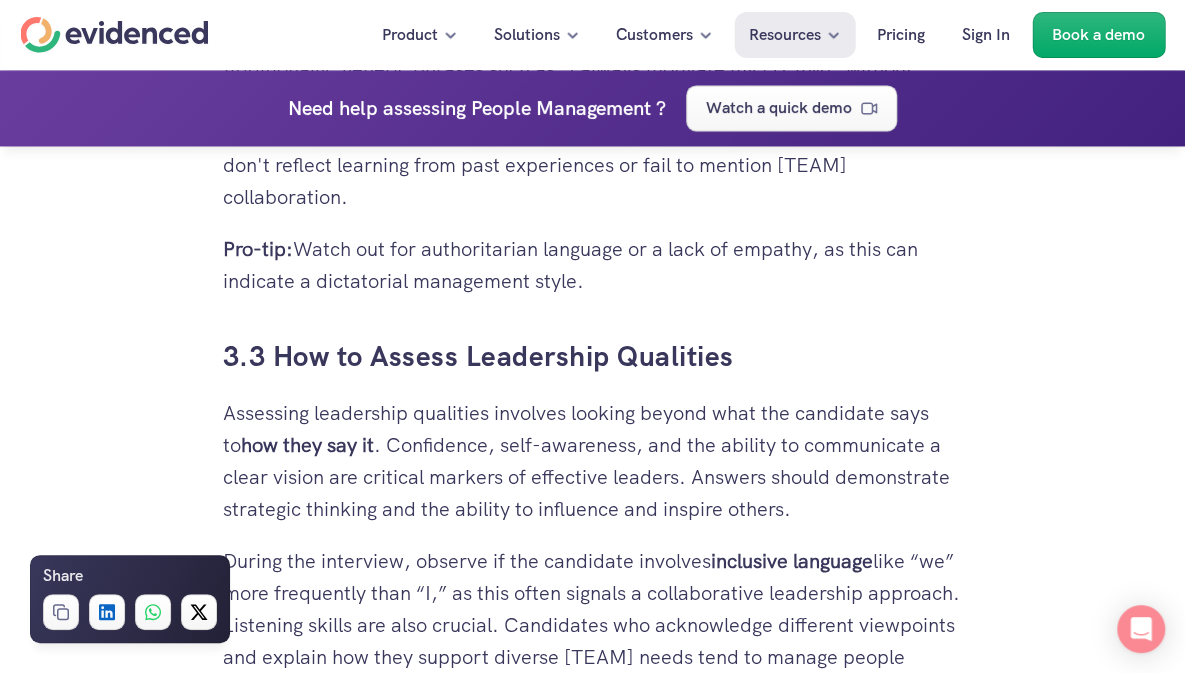 click on "You've done the hard part—sourcing candidates with the right technical skills. Now comes a challenge that's equally crucial: assessing their people management skills. Getting this right can make the difference between cultivating a high-performance team and dealing with constant churn. To help your interview process, we've compiled the top interview questions to assess people management. This will ensure you find someone who can lead, motivate, and develop a team effectively. Let's dive into understanding the importance of people management skills and the specific questions you should ask during interviews to identify these competencies. This will not only streamline your hiring process but also set your team up for long-term success. 1. Understanding People Management Skills 1.1 What is People Management? People management involves overseeing and guiding employees to achieve the objectives of the organisation. Unlike project management, which focuses on tasks, people management focuses on communication :" at bounding box center [593, -3252] 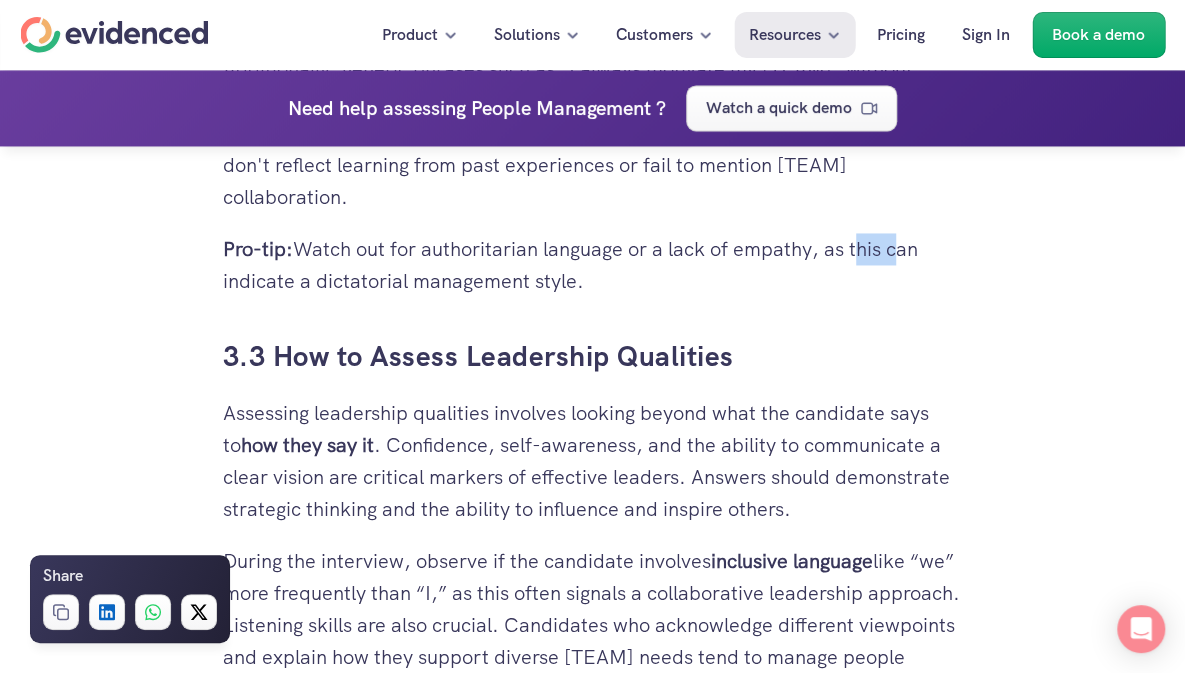 click on "You've done the hard part—sourcing candidates with the right technical skills. Now comes a challenge that's equally crucial: assessing their people management skills. Getting this right can make the difference between cultivating a high-performance team and dealing with constant churn. To help your interview process, we've compiled the top interview questions to assess people management. This will ensure you find someone who can lead, motivate, and develop a team effectively. Let's dive into understanding the importance of people management skills and the specific questions you should ask during interviews to identify these competencies. This will not only streamline your hiring process but also set your team up for long-term success. 1. Understanding People Management Skills 1.1 What is People Management? People management involves overseeing and guiding employees to achieve the objectives of the organisation. Unlike project management, which focuses on tasks, people management focuses on communication :" at bounding box center [593, -3252] 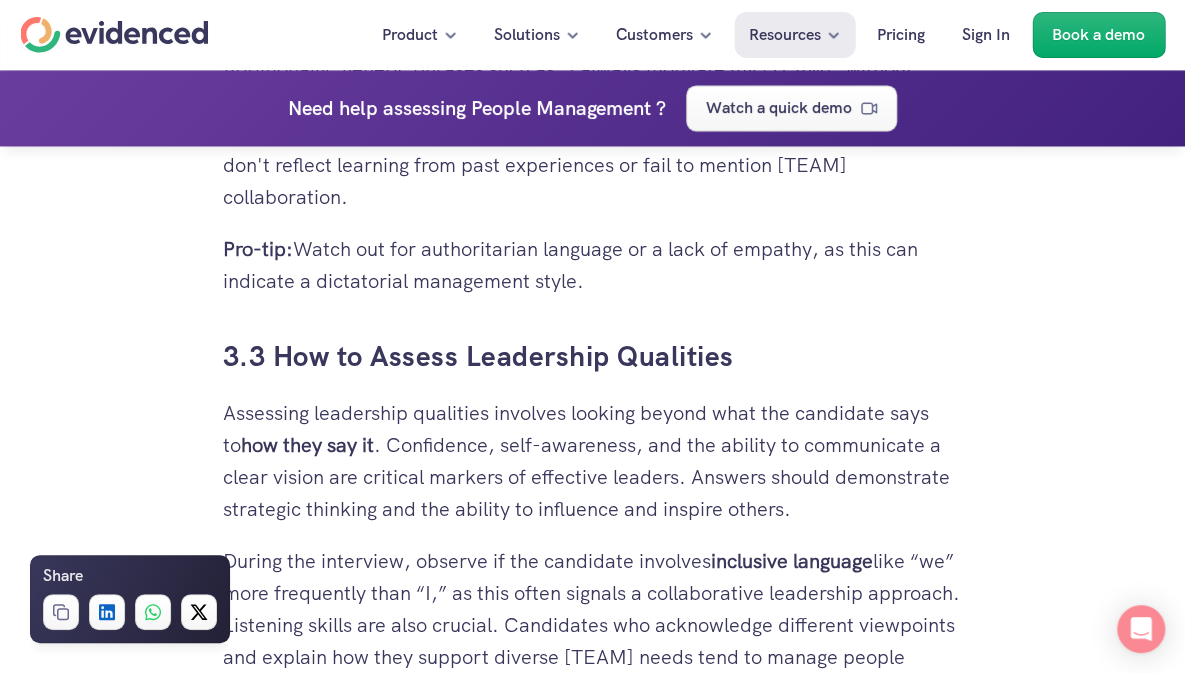 click on "Additionally, generic phrases such as “I always motivate my [TEAM]” without concrete examples should be viewed with caution. This indicates a superficial understanding of the complexities of people management. Avoid candidates who don't reflect learning from past experiences or fail to mention [TEAM] collaboration." at bounding box center [593, 133] 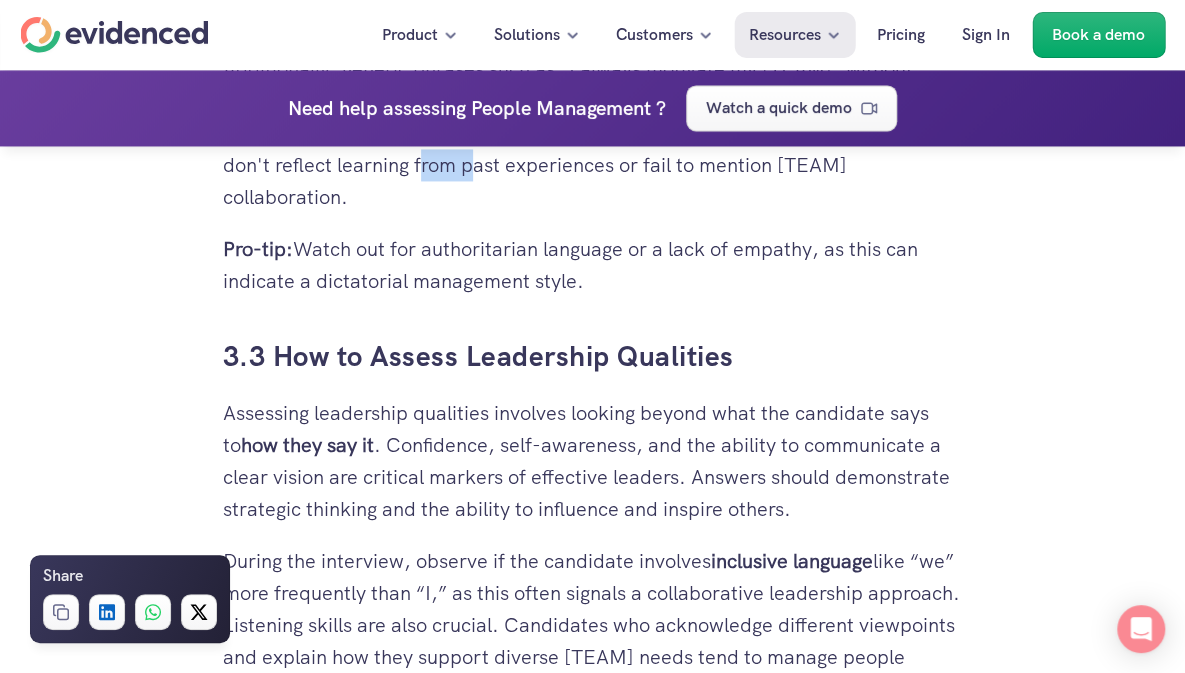 click on "Additionally, generic phrases such as “I always motivate my [TEAM]” without concrete examples should be viewed with caution. This indicates a superficial understanding of the complexities of people management. Avoid candidates who don't reflect learning from past experiences or fail to mention [TEAM] collaboration." at bounding box center (593, 133) 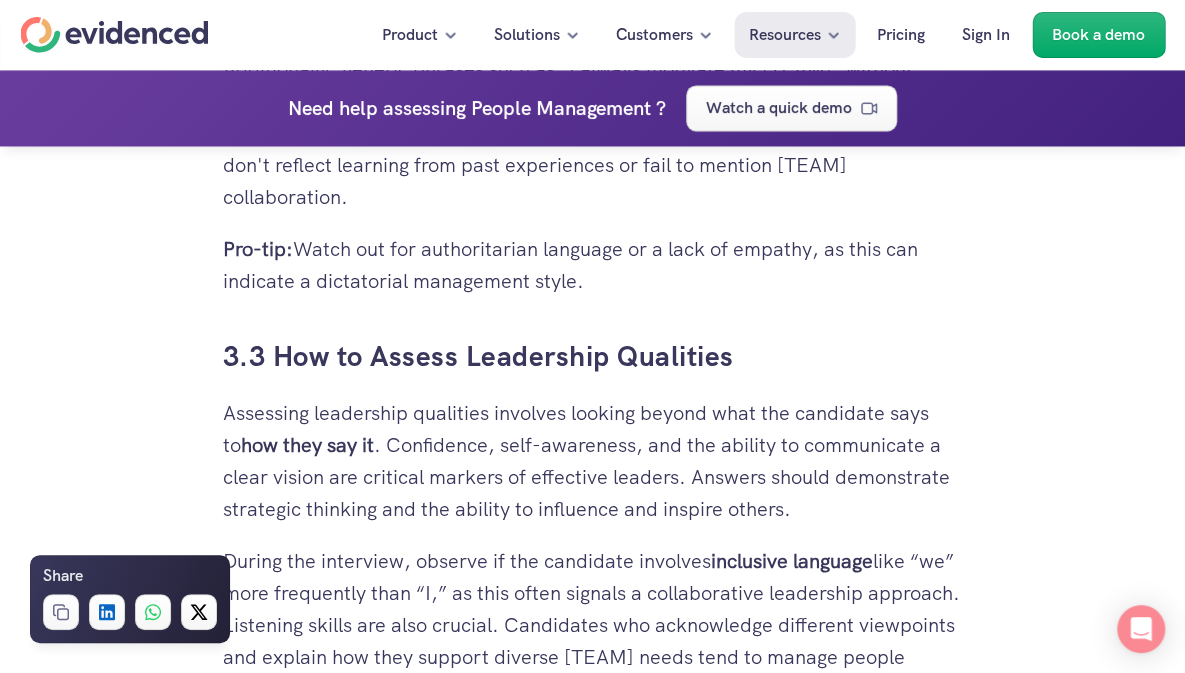 click on "Additionally, generic phrases such as “I always motivate my [TEAM]” without concrete examples should be viewed with caution. This indicates a superficial understanding of the complexities of people management. Avoid candidates who don't reflect learning from past experiences or fail to mention [TEAM] collaboration." at bounding box center [593, 133] 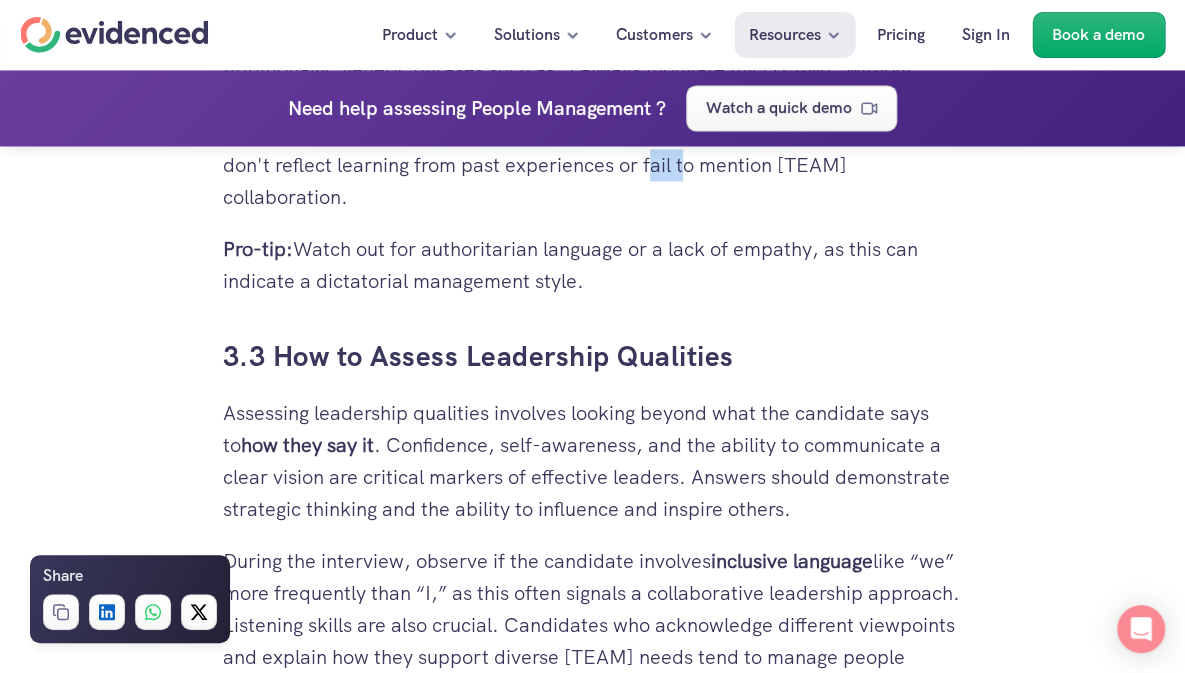 click on "Additionally, generic phrases such as “I always motivate my [TEAM]” without concrete examples should be viewed with caution. This indicates a superficial understanding of the complexities of people management. Avoid candidates who don't reflect learning from past experiences or fail to mention [TEAM] collaboration." at bounding box center [593, 133] 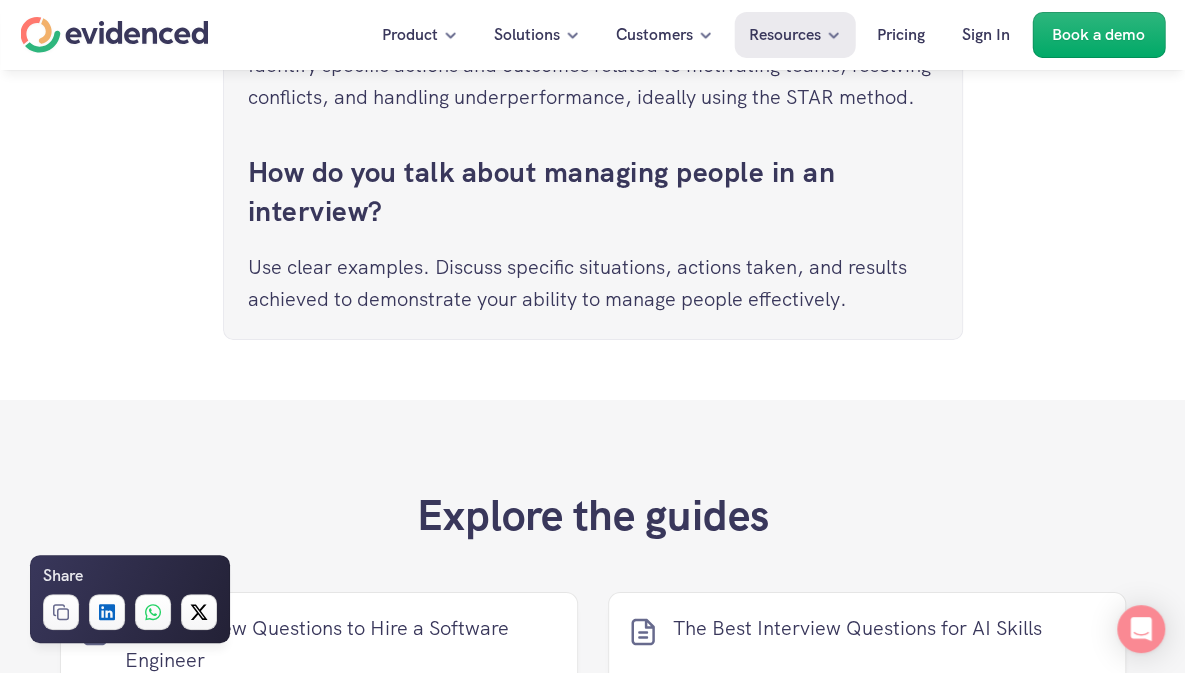 scroll, scrollTop: 9985, scrollLeft: 0, axis: vertical 